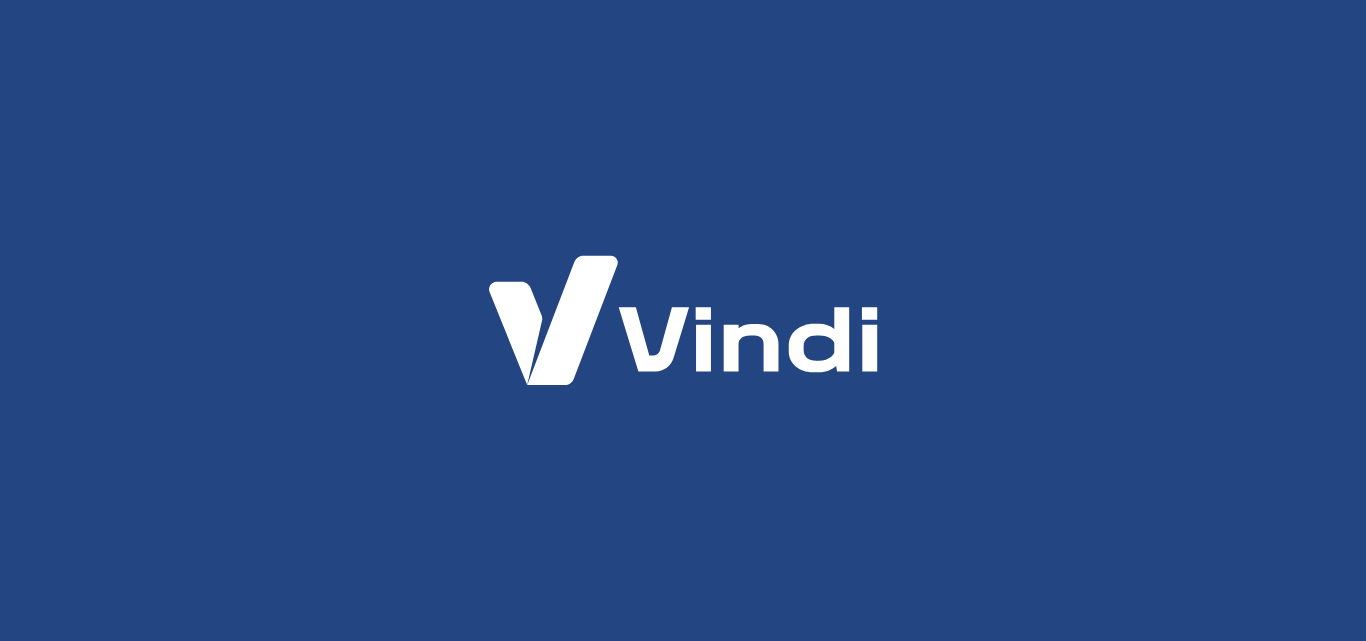 scroll, scrollTop: 0, scrollLeft: 0, axis: both 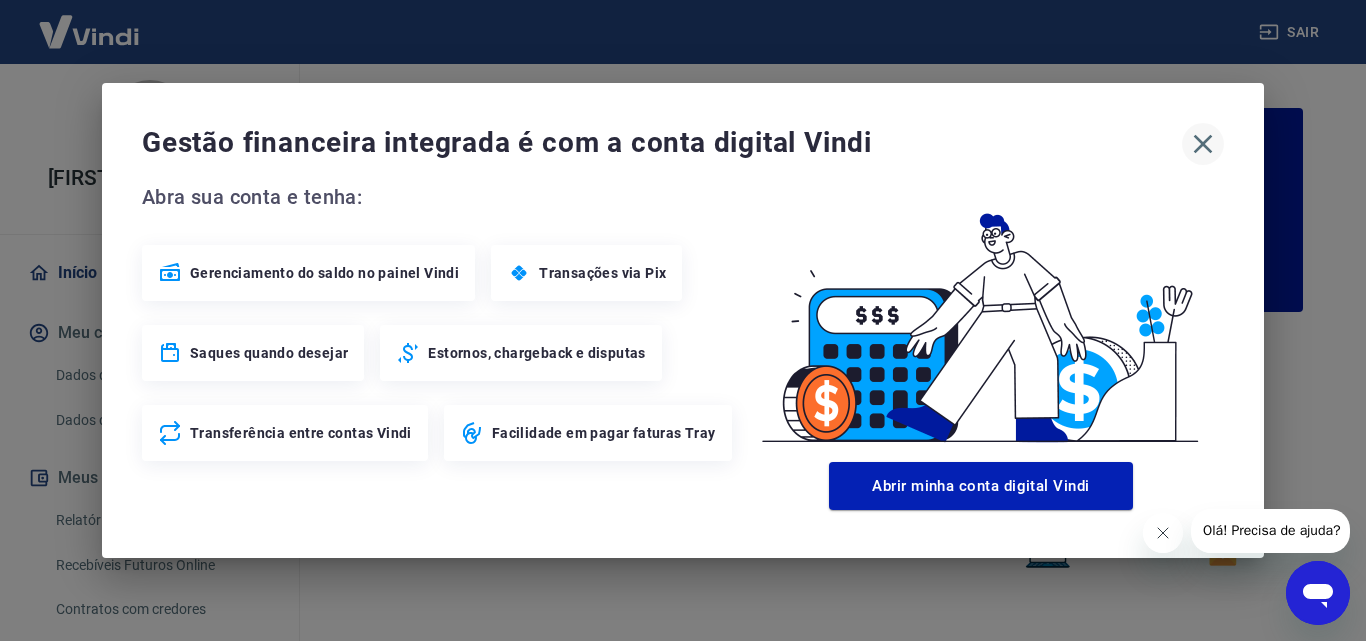 click 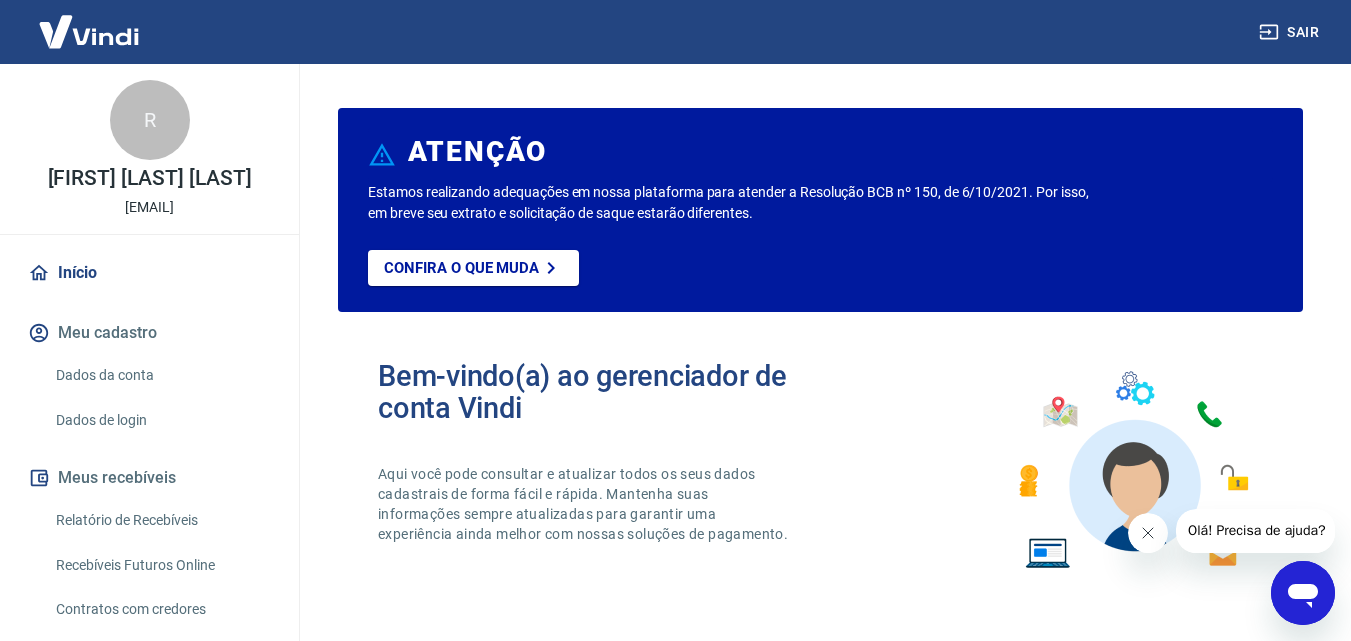 click on "Recebíveis Futuros Online" at bounding box center [161, 565] 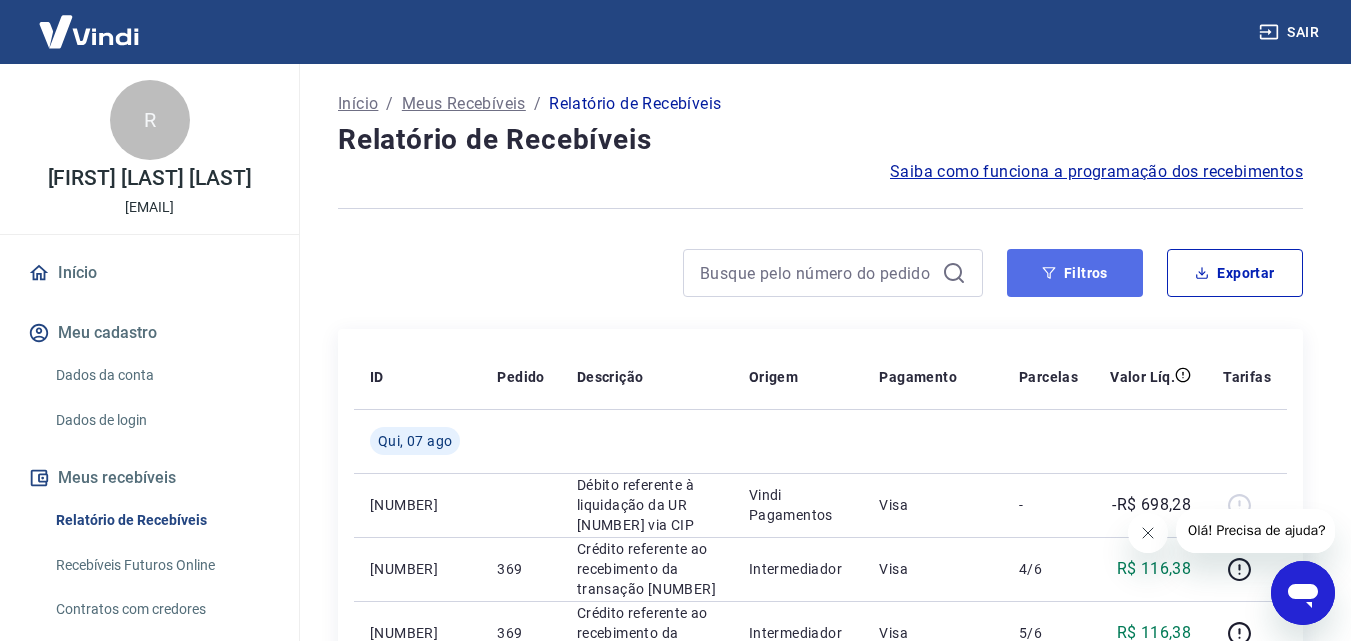 click on "Filtros" at bounding box center [1075, 273] 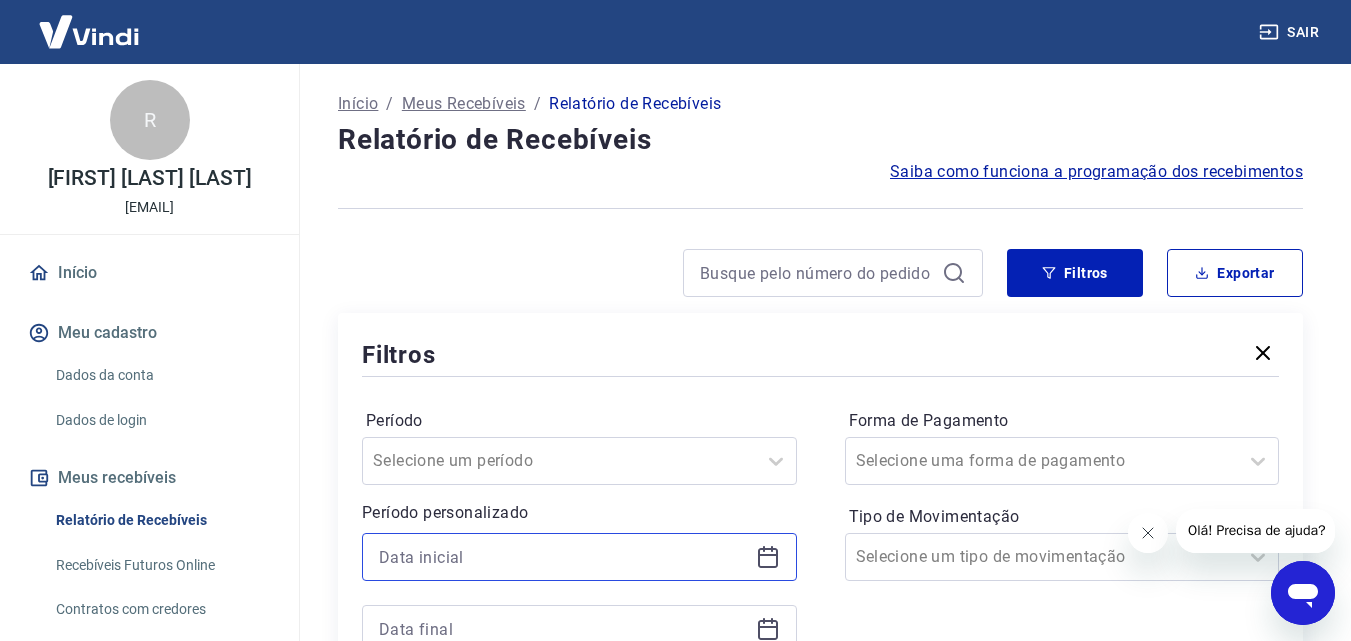 click at bounding box center [563, 557] 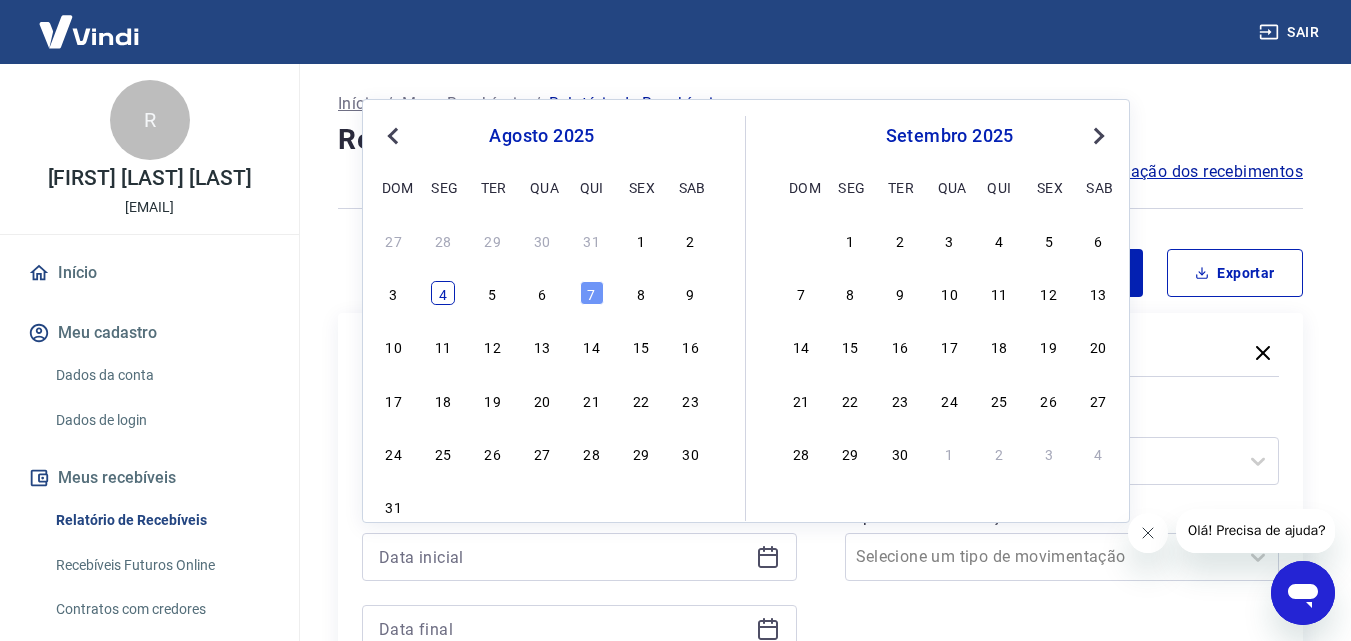 click on "4" at bounding box center [443, 293] 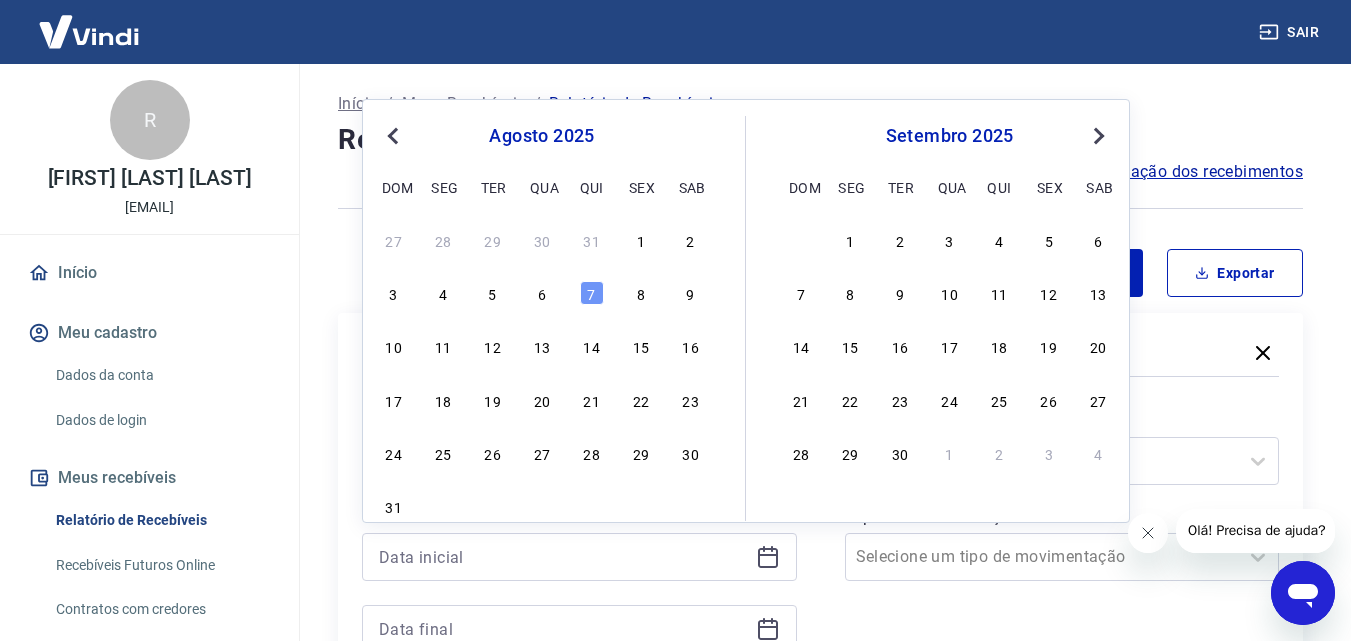 type on "04/08/2025" 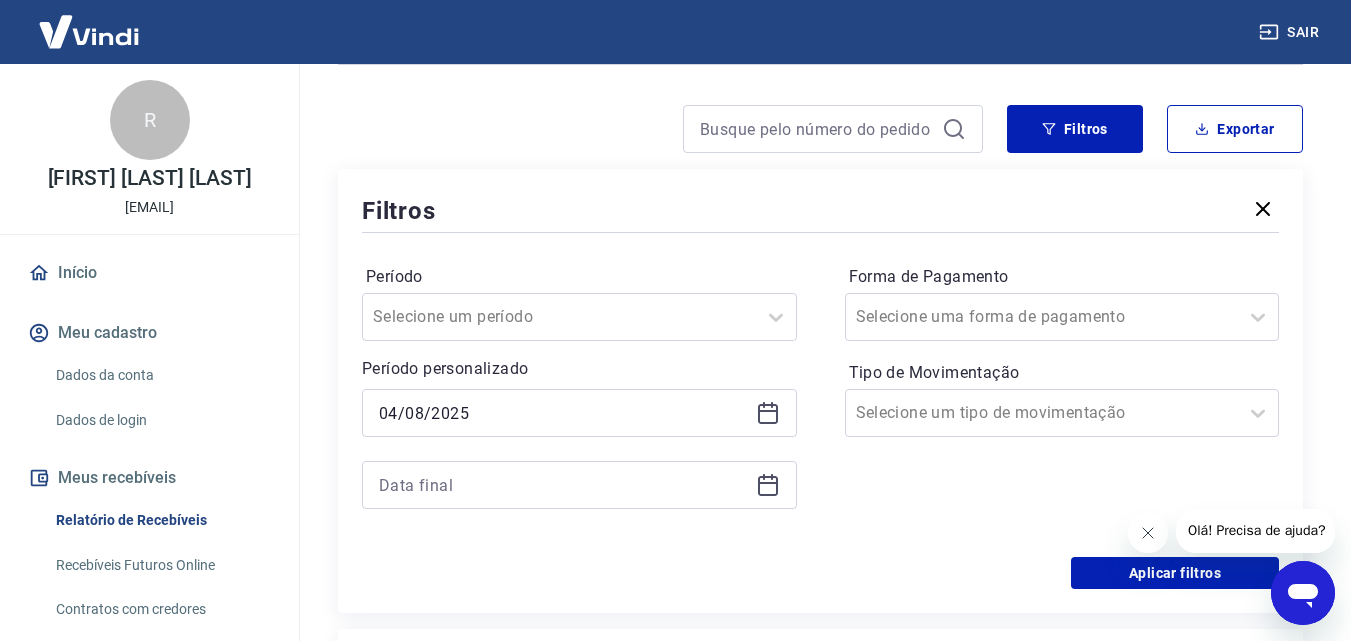 scroll, scrollTop: 200, scrollLeft: 0, axis: vertical 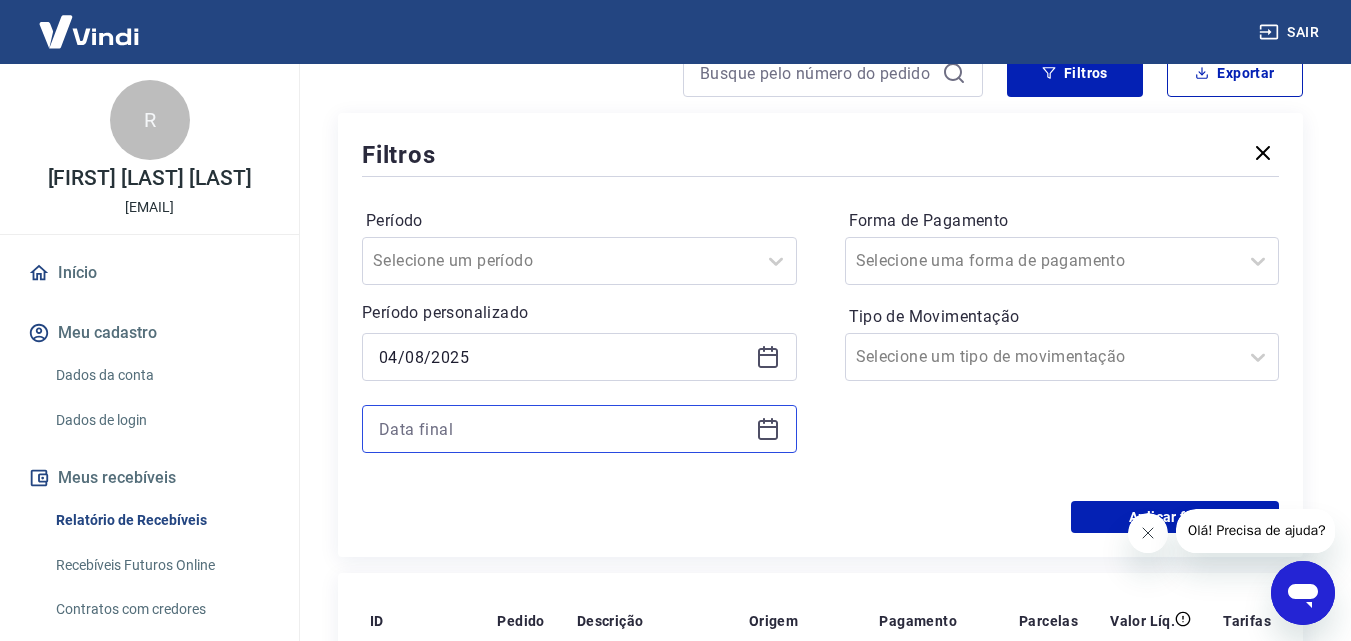 click at bounding box center [563, 429] 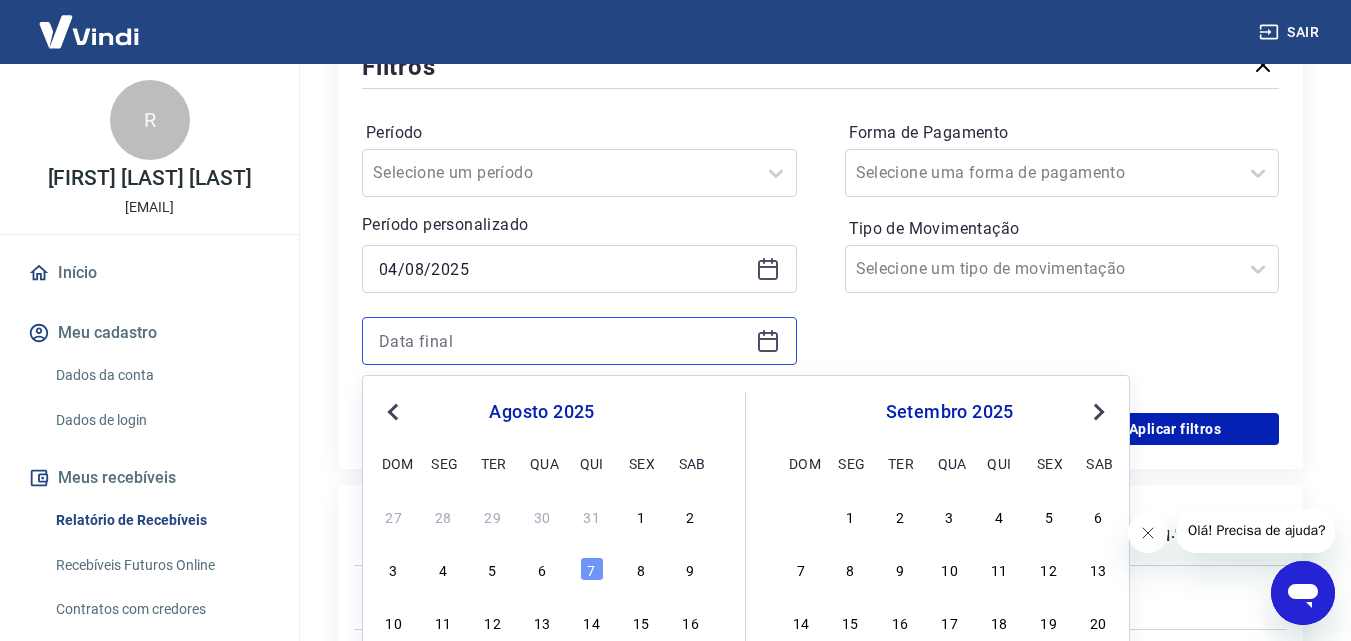 scroll, scrollTop: 300, scrollLeft: 0, axis: vertical 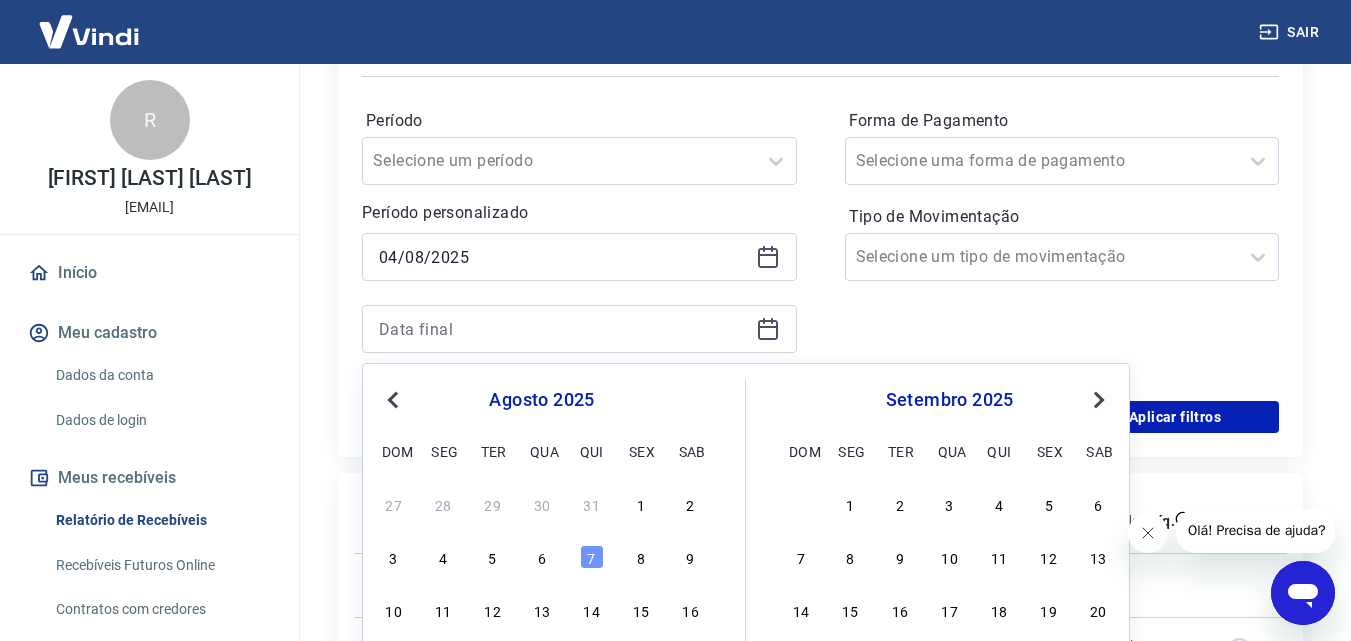 click on "3 4 5 6 7 8 9" at bounding box center (542, 557) 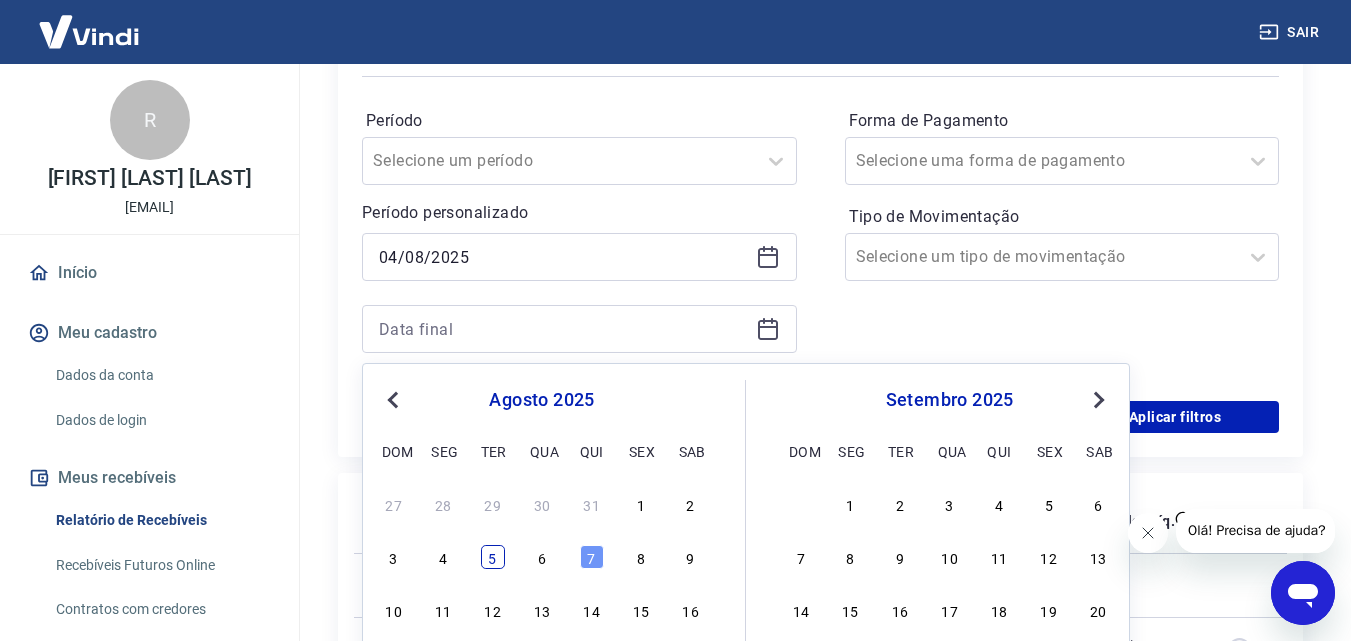 click on "5" at bounding box center [493, 557] 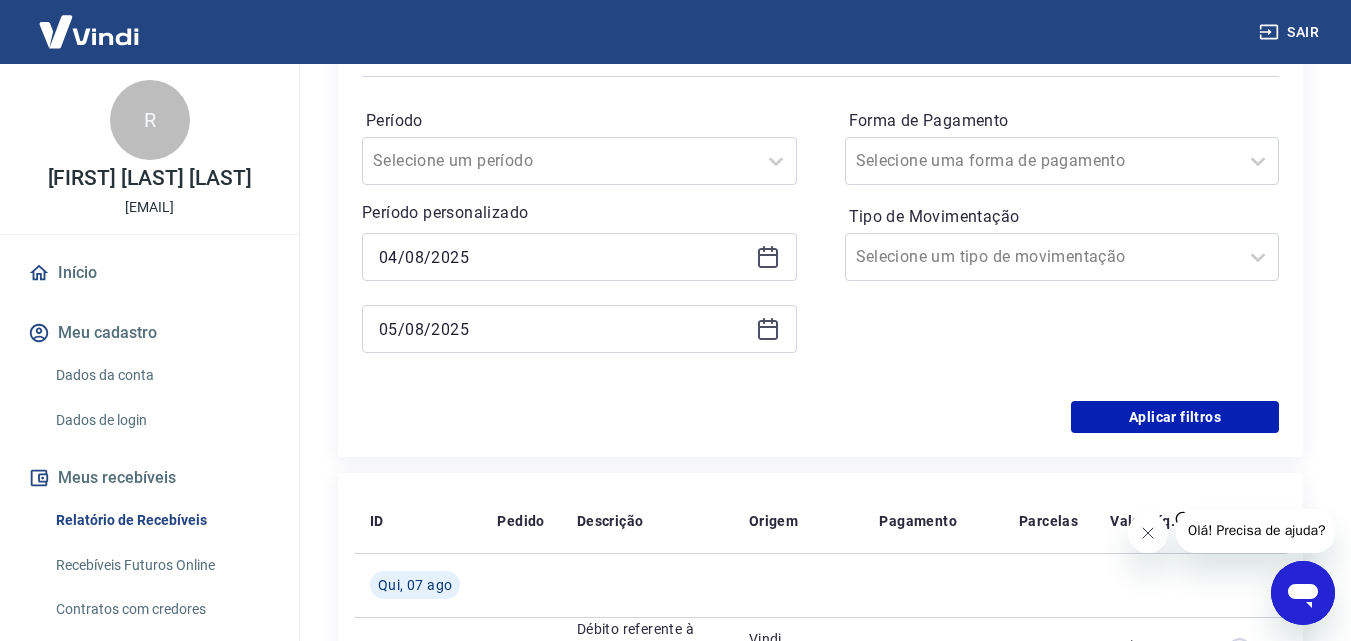 type on "05/08/2025" 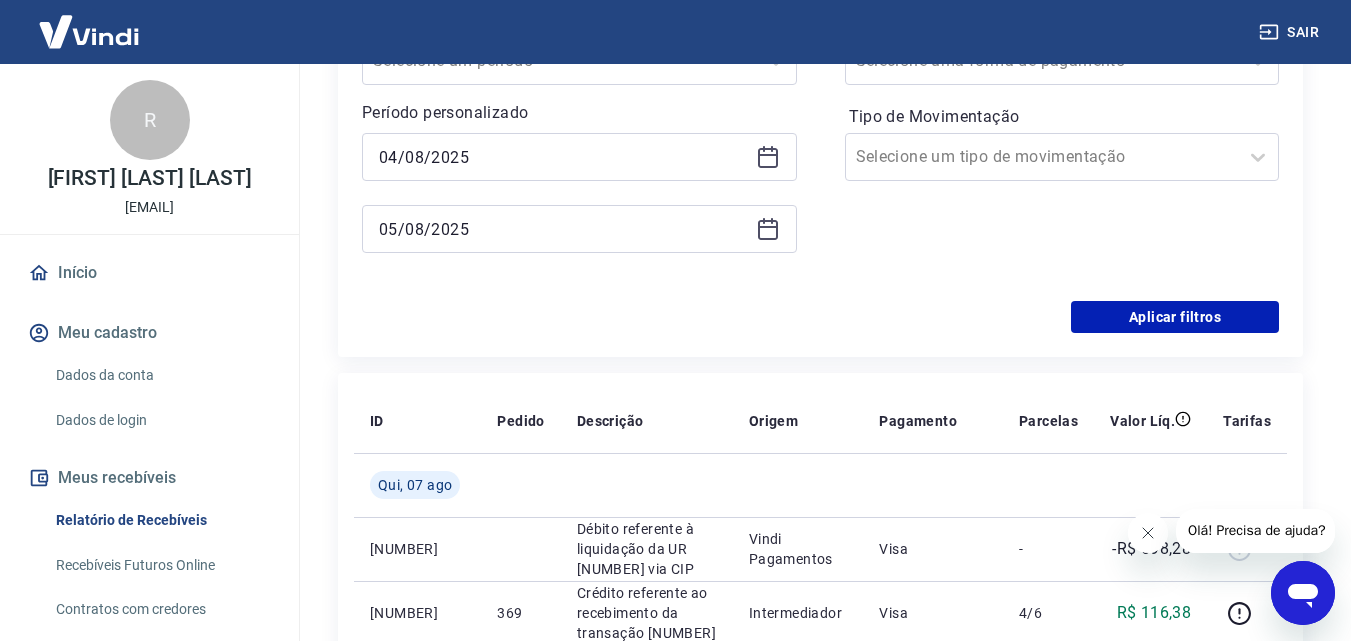 click on "Filtros Período Selecione um período Período personalizado Selected date: segunda-feira, 4 de agosto de 2025 04/08/2025 Selected date: terça-feira, 5 de agosto de 2025 05/08/2025 Forma de Pagamento Selecione uma forma de pagamento Tipo de Movimentação Selecione um tipo de movimentação Aplicar filtros" at bounding box center [820, 135] 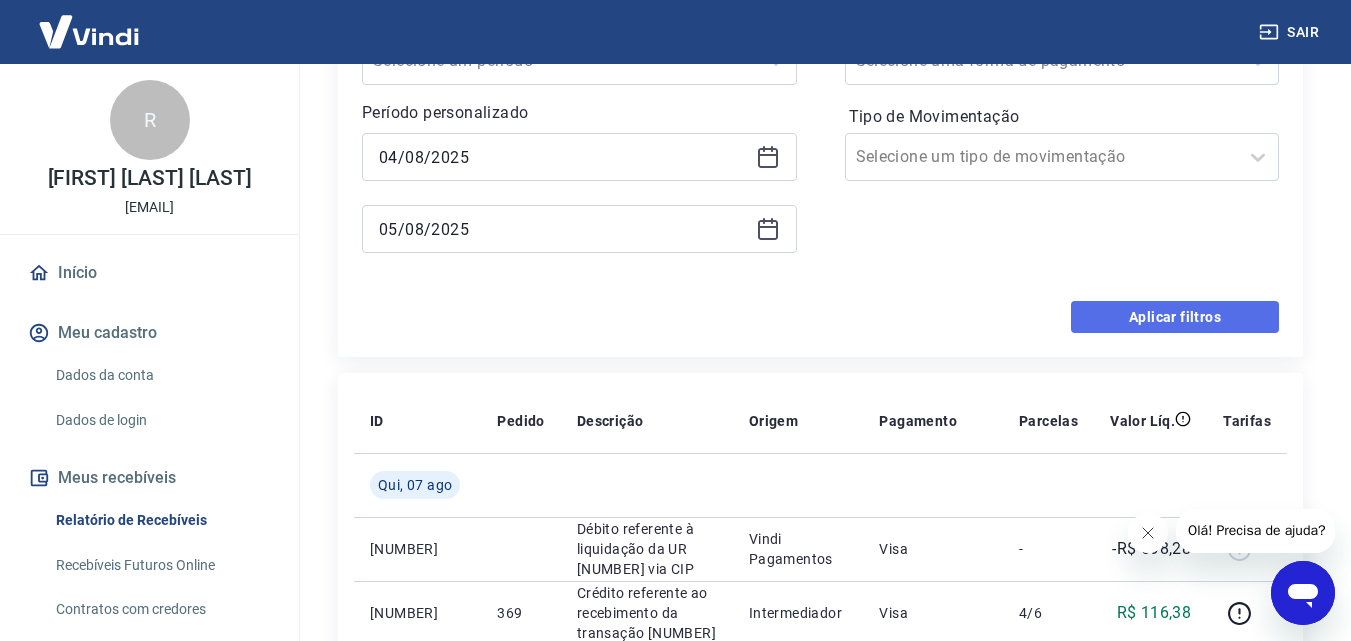 click on "Aplicar filtros" at bounding box center (1175, 317) 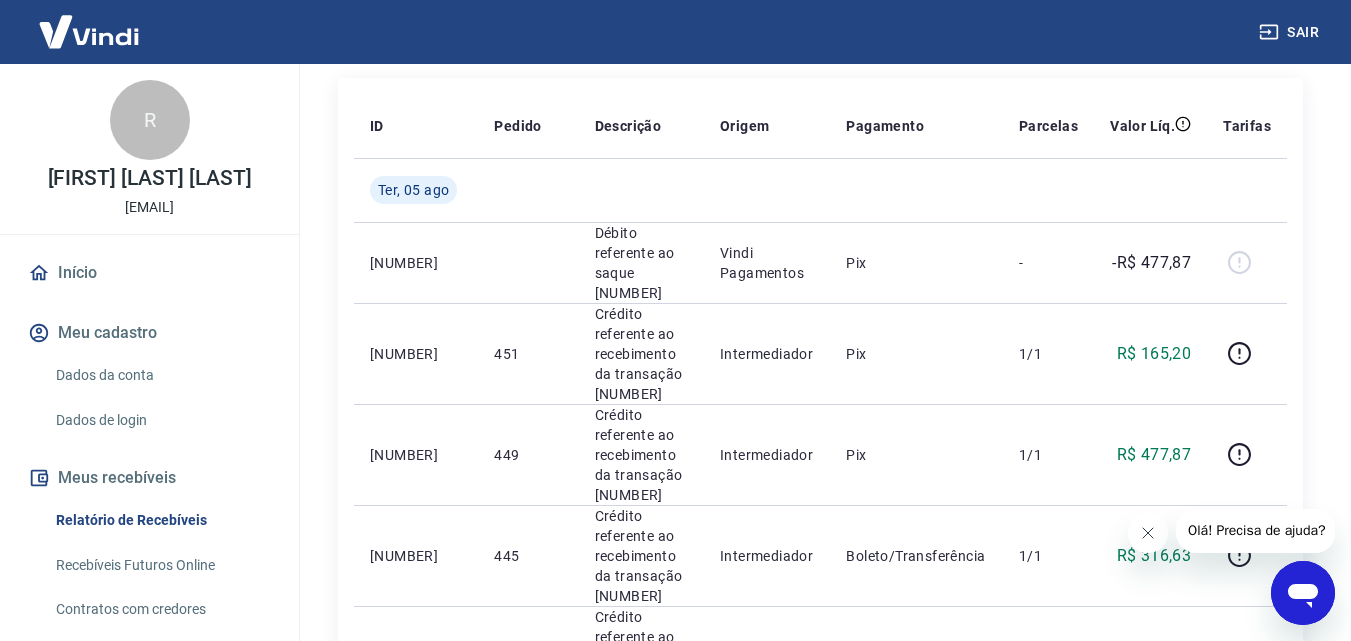 scroll, scrollTop: 300, scrollLeft: 0, axis: vertical 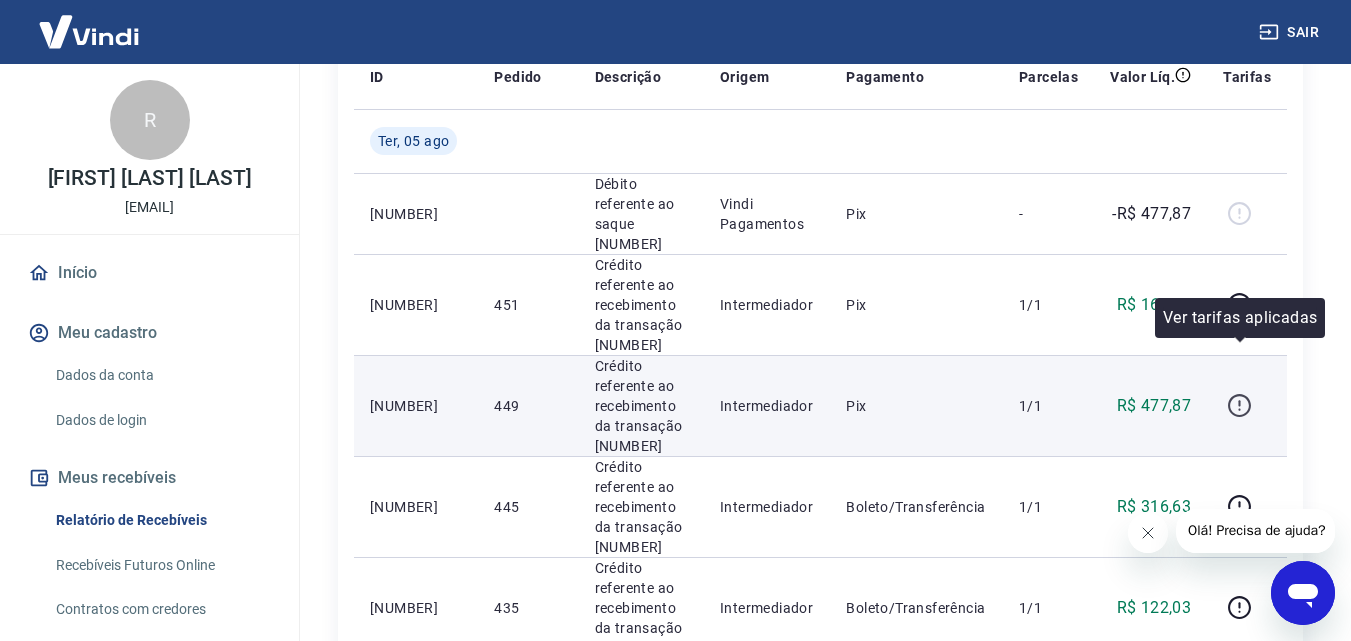 click 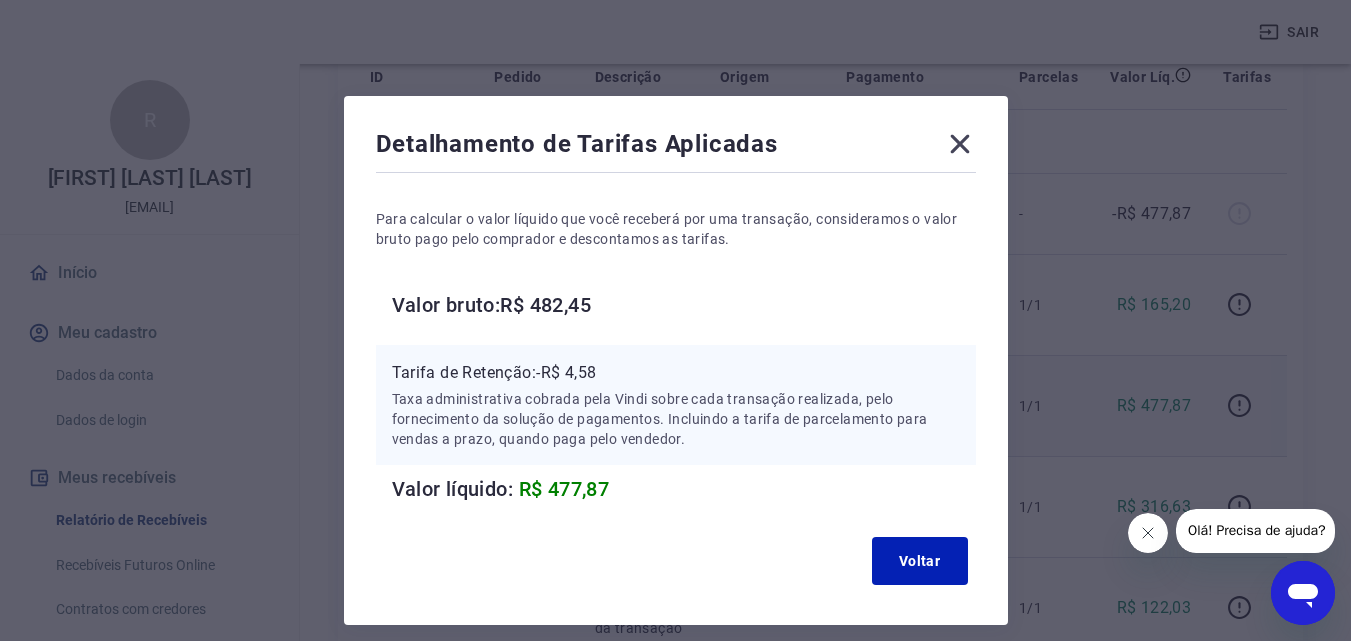 click on "R$ 477,87" at bounding box center [564, 489] 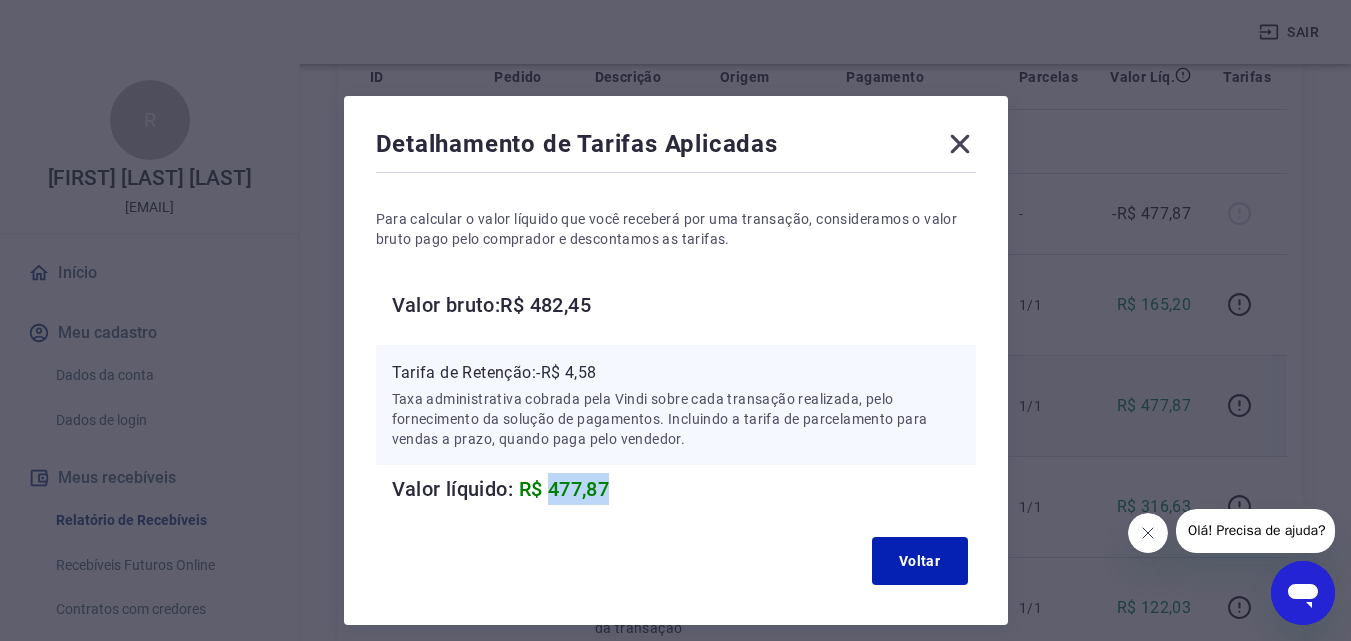 click on "R$ 477,87" at bounding box center [564, 489] 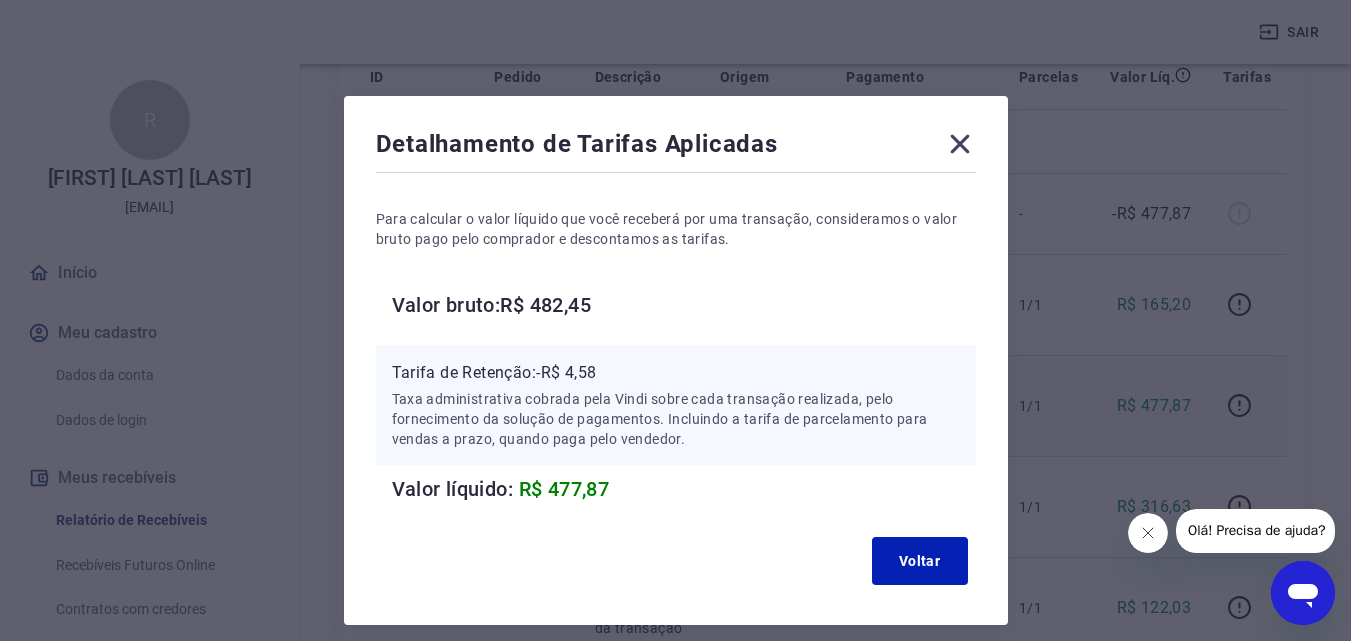 click 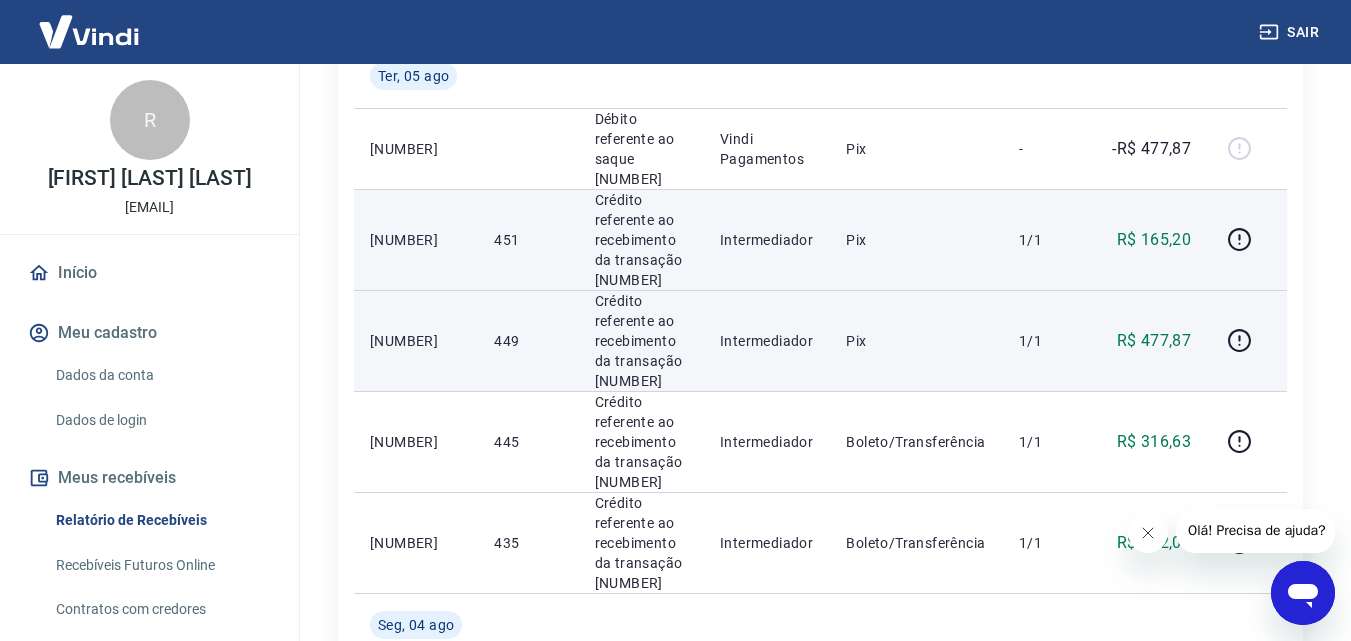 scroll, scrollTop: 400, scrollLeft: 0, axis: vertical 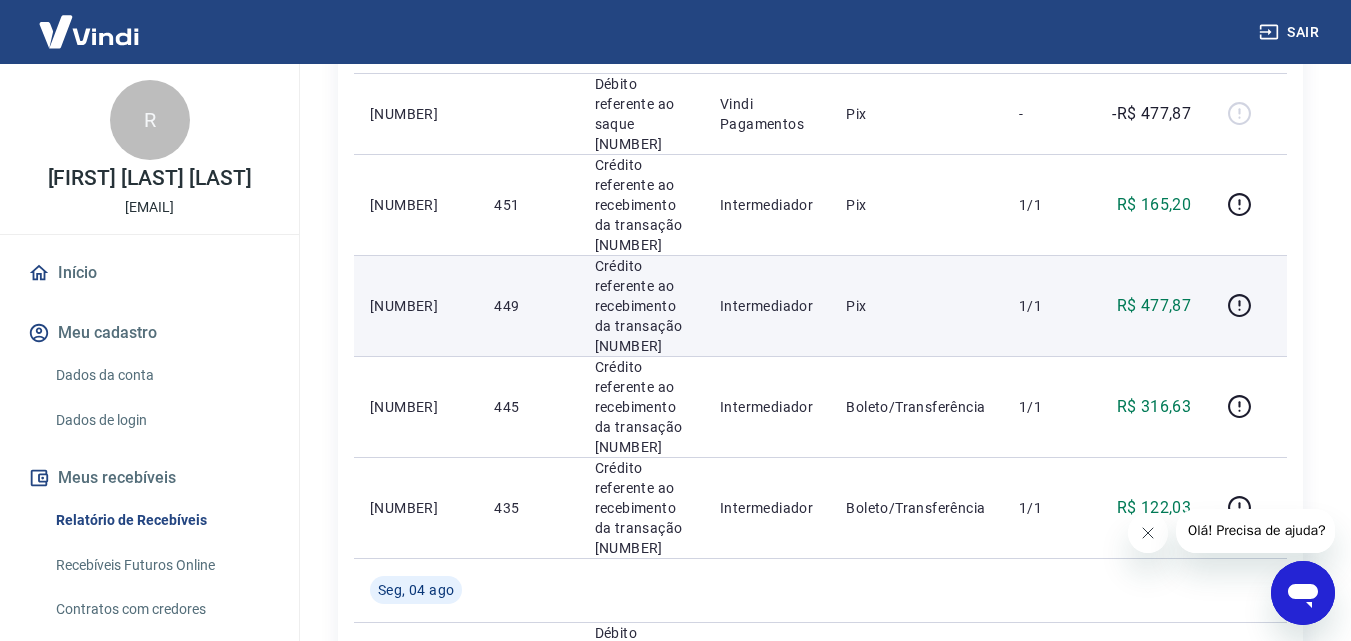 click 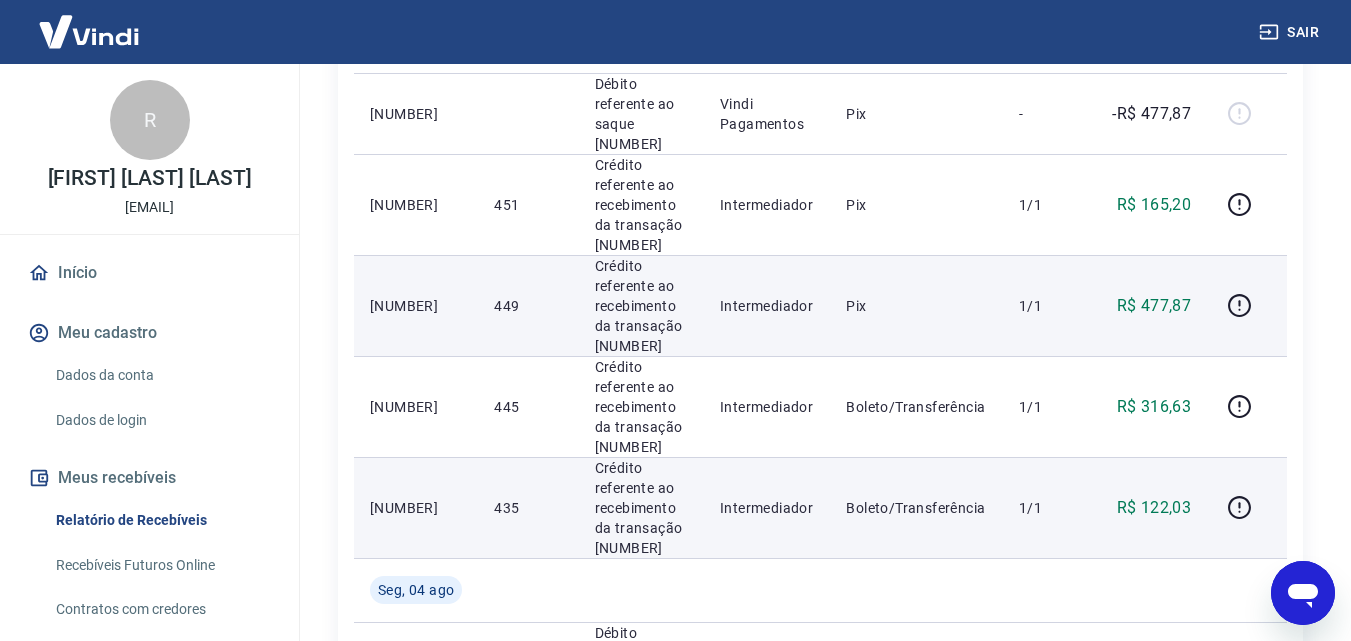 scroll, scrollTop: 500, scrollLeft: 0, axis: vertical 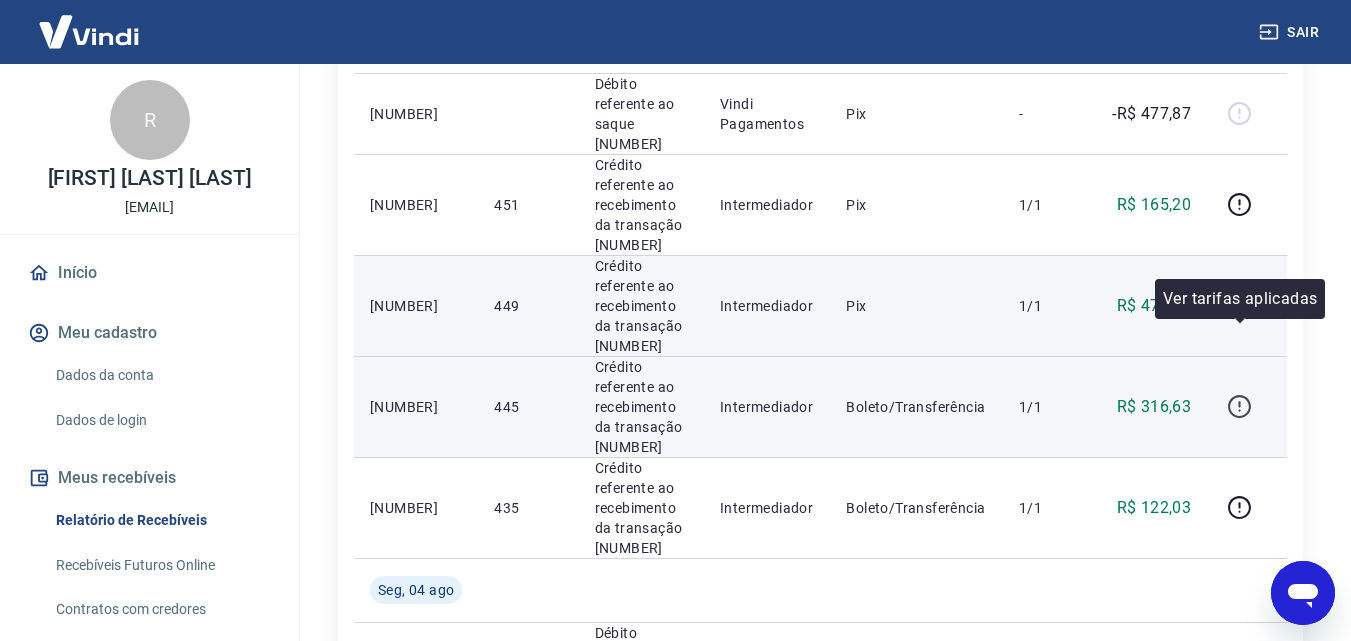 click 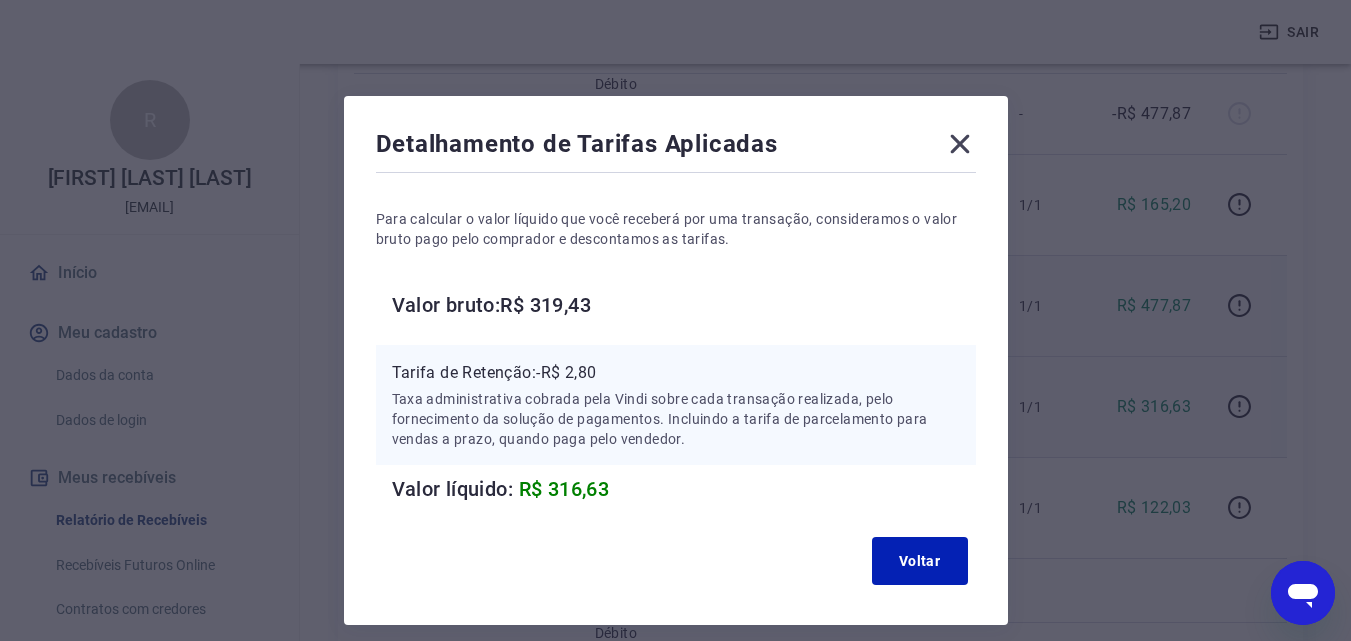 type 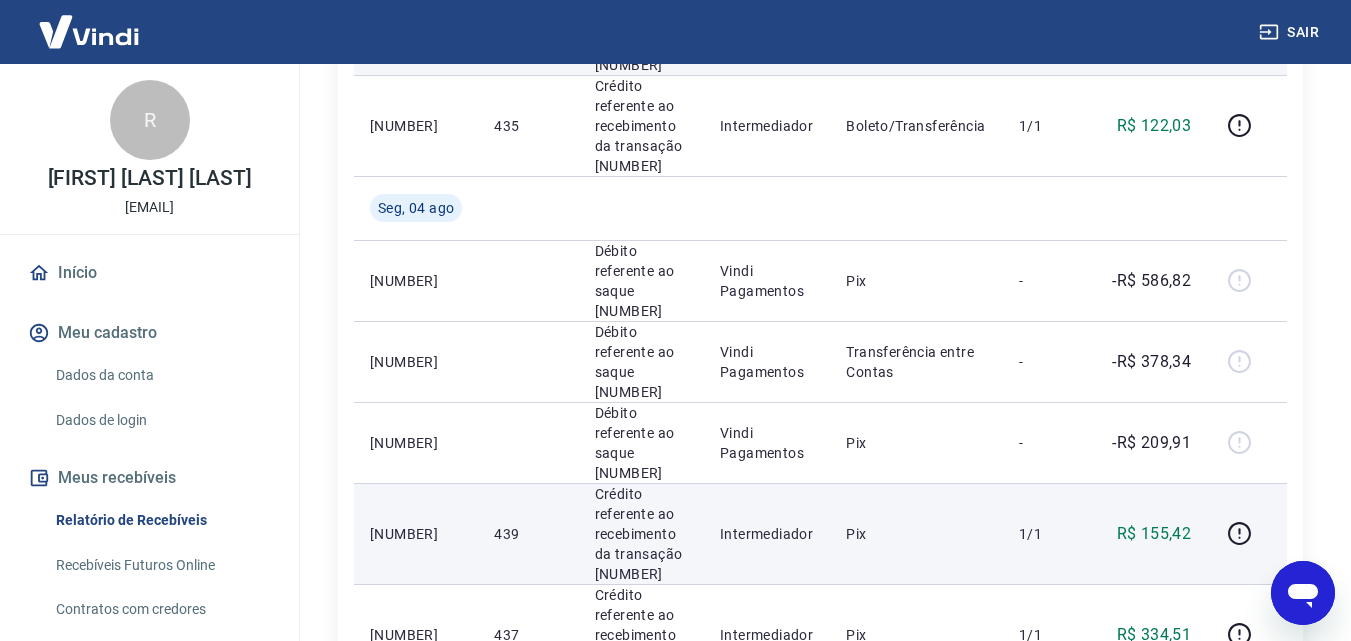 scroll, scrollTop: 800, scrollLeft: 0, axis: vertical 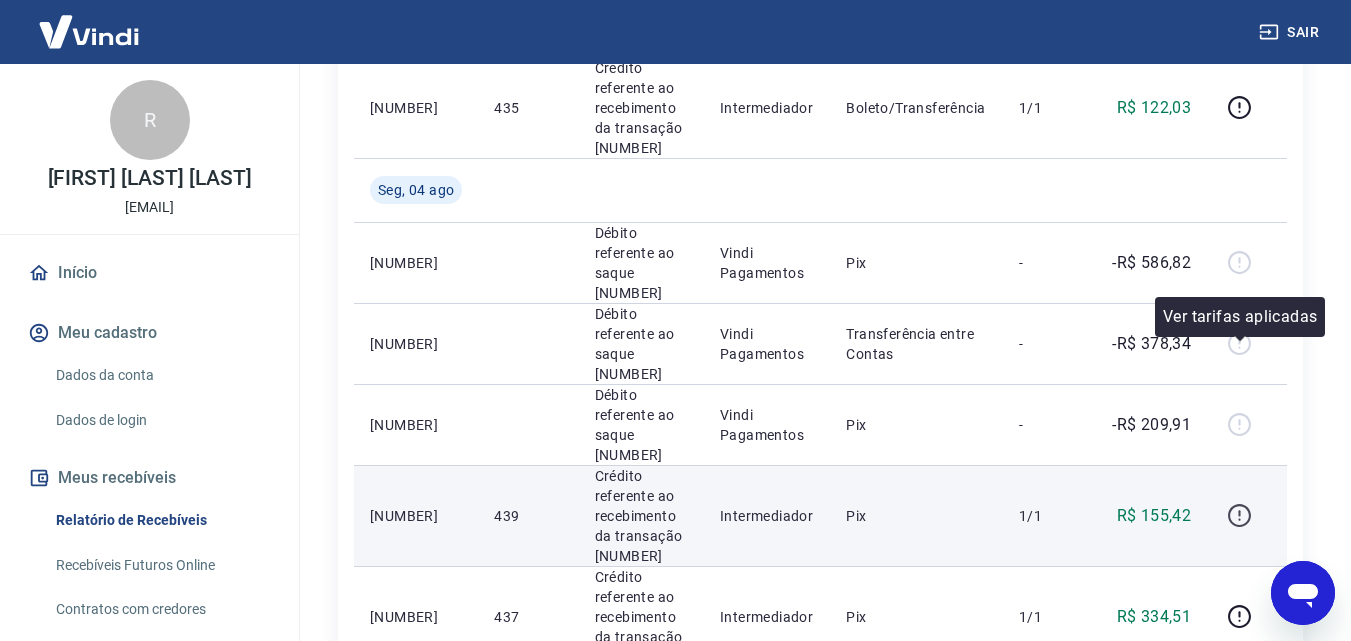 click 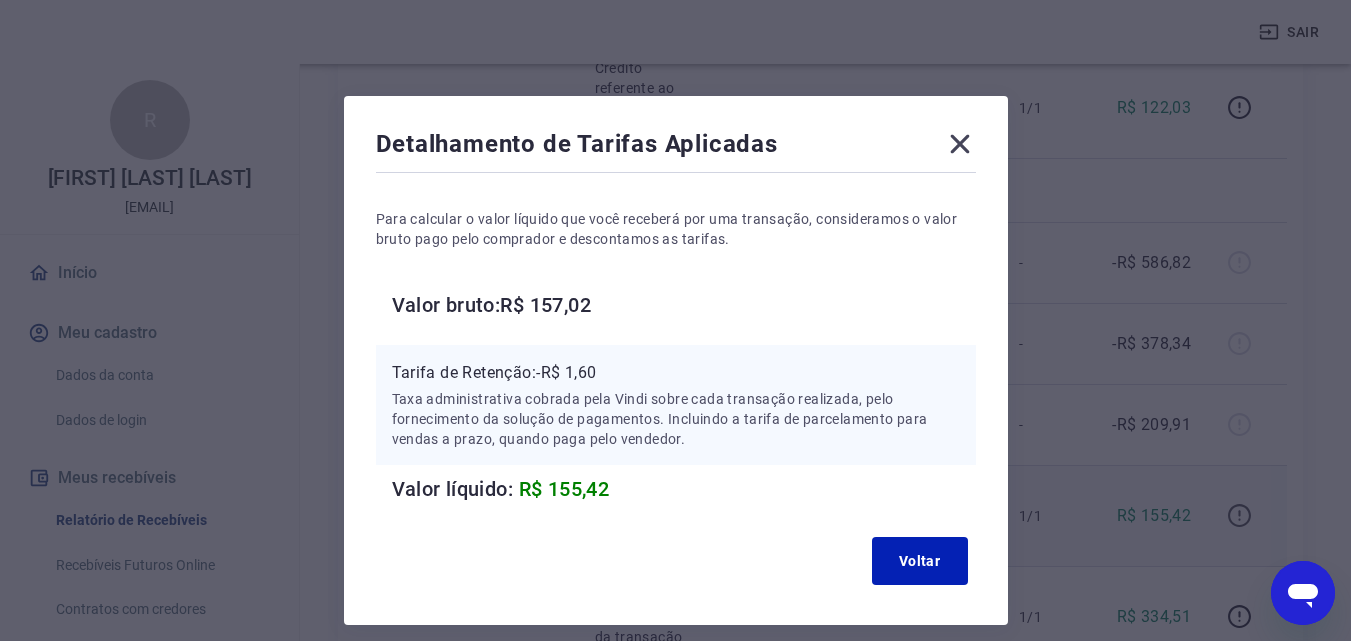 type 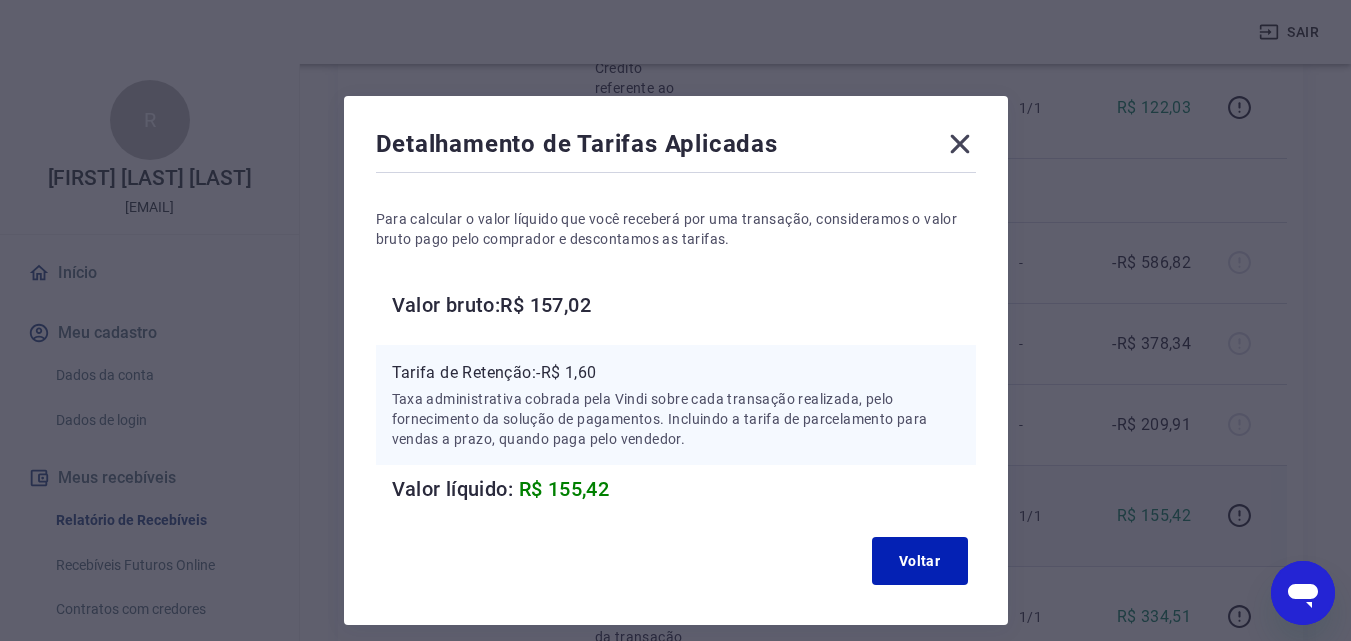 click 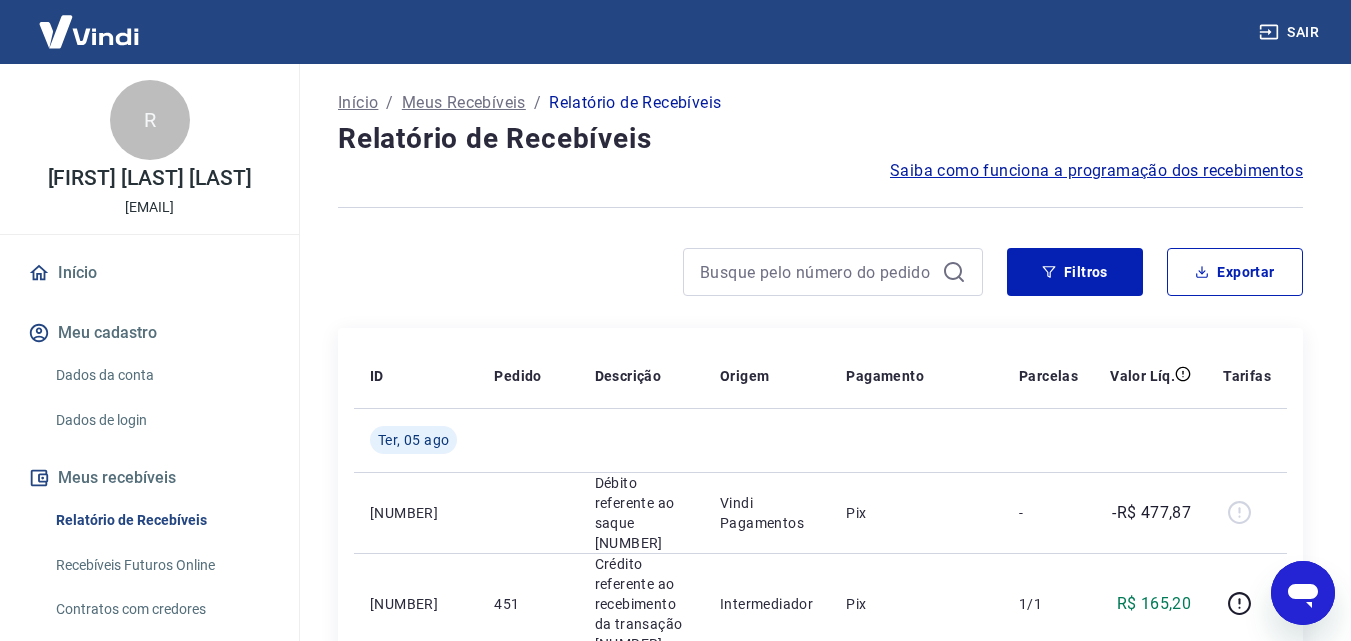 scroll, scrollTop: 0, scrollLeft: 0, axis: both 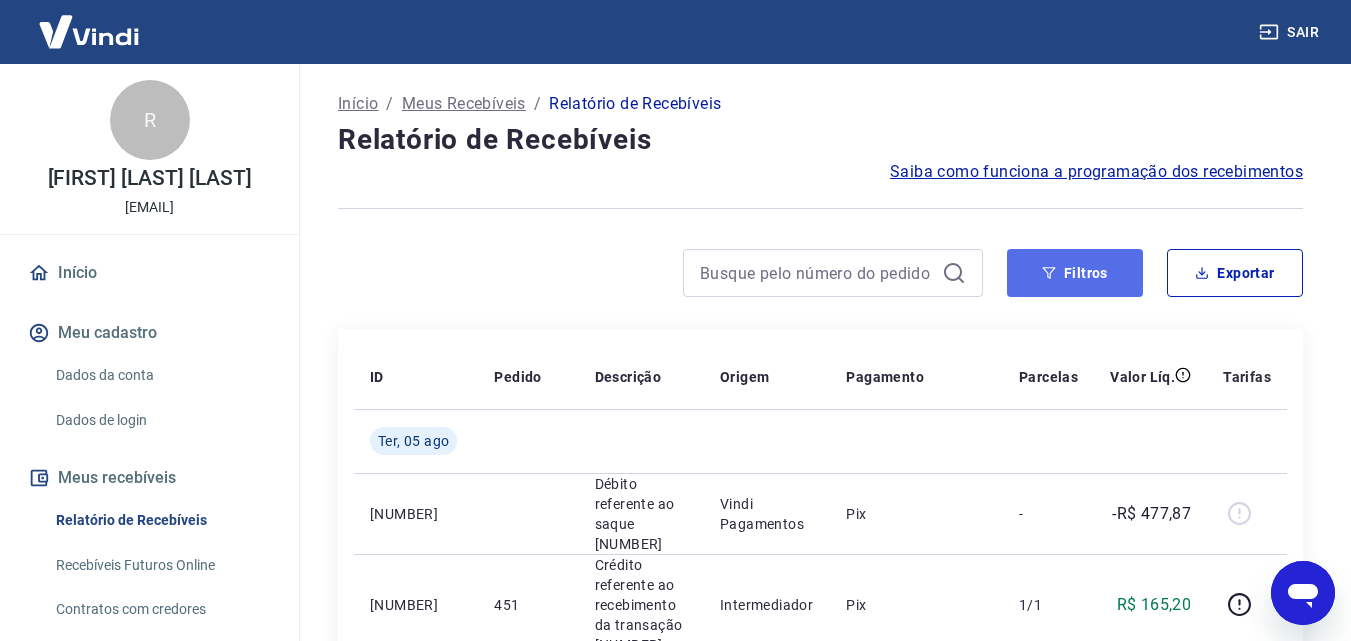 click on "Filtros" at bounding box center (1075, 273) 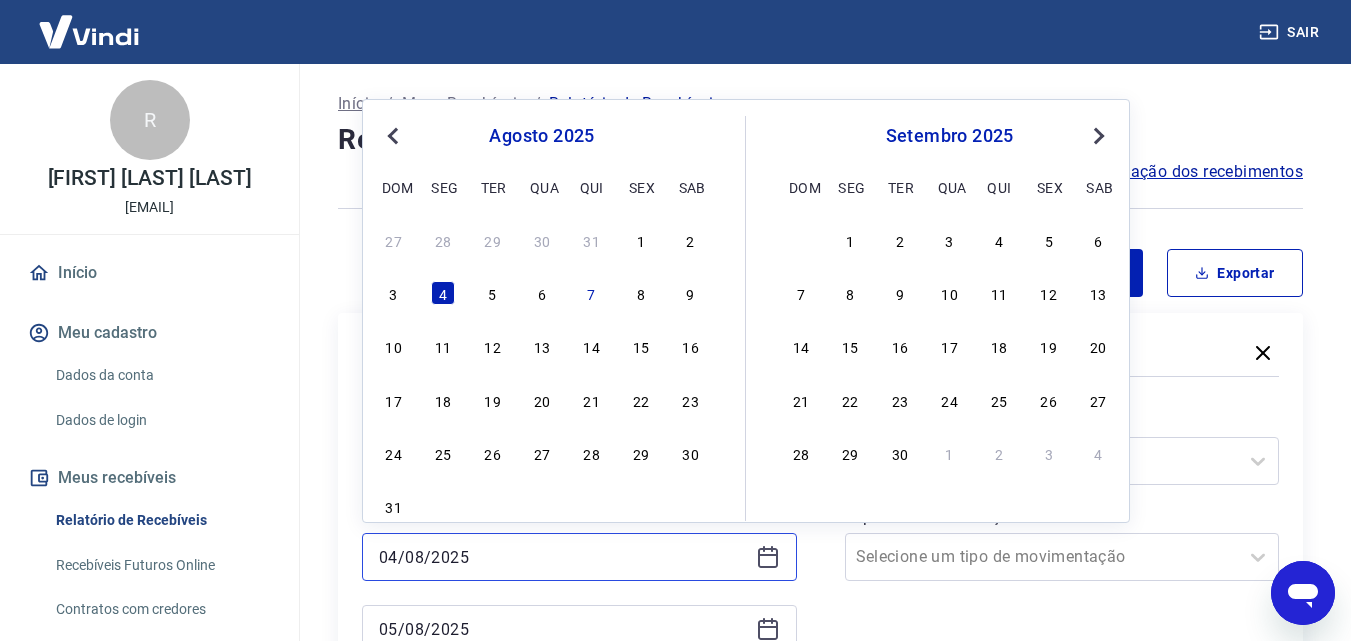 click on "04/08/2025" at bounding box center [563, 557] 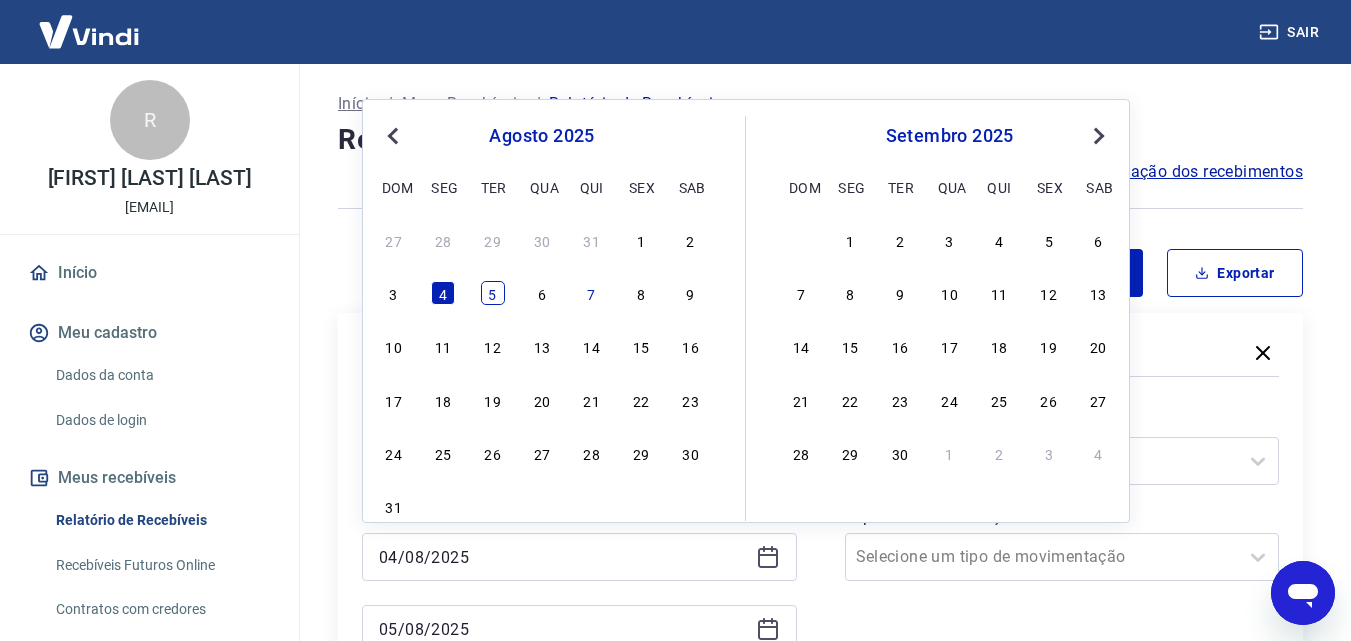 click on "5" at bounding box center [493, 293] 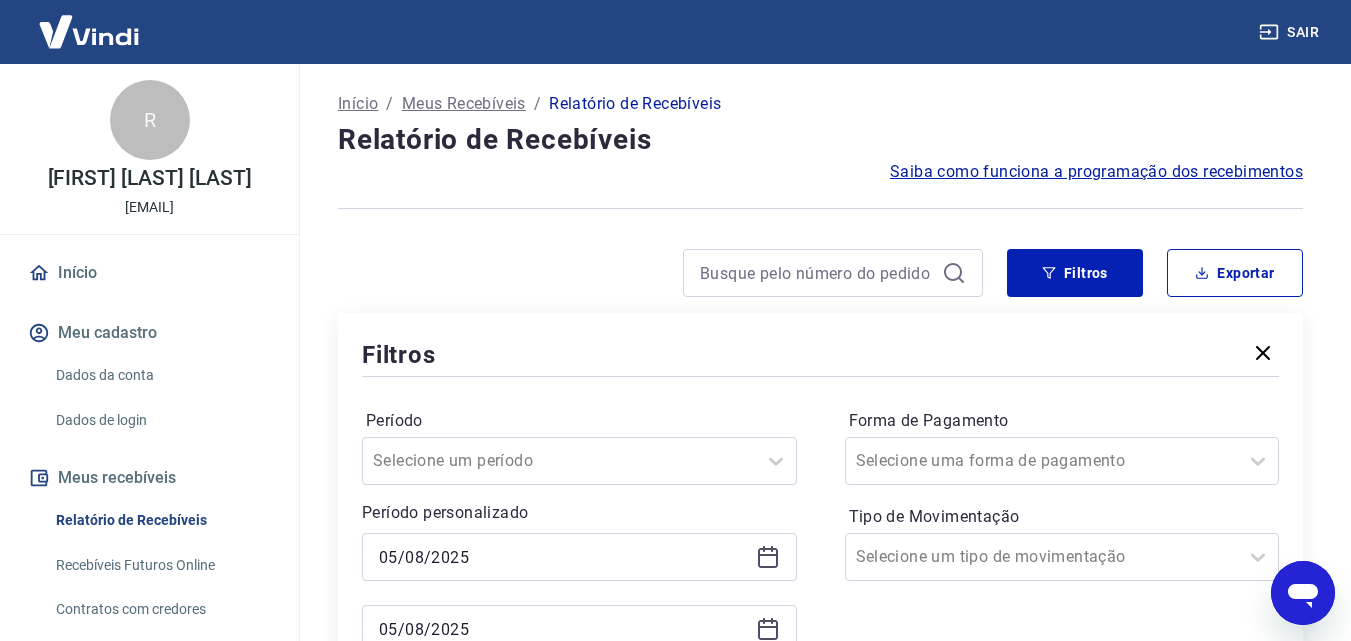 type on "05/08/2025" 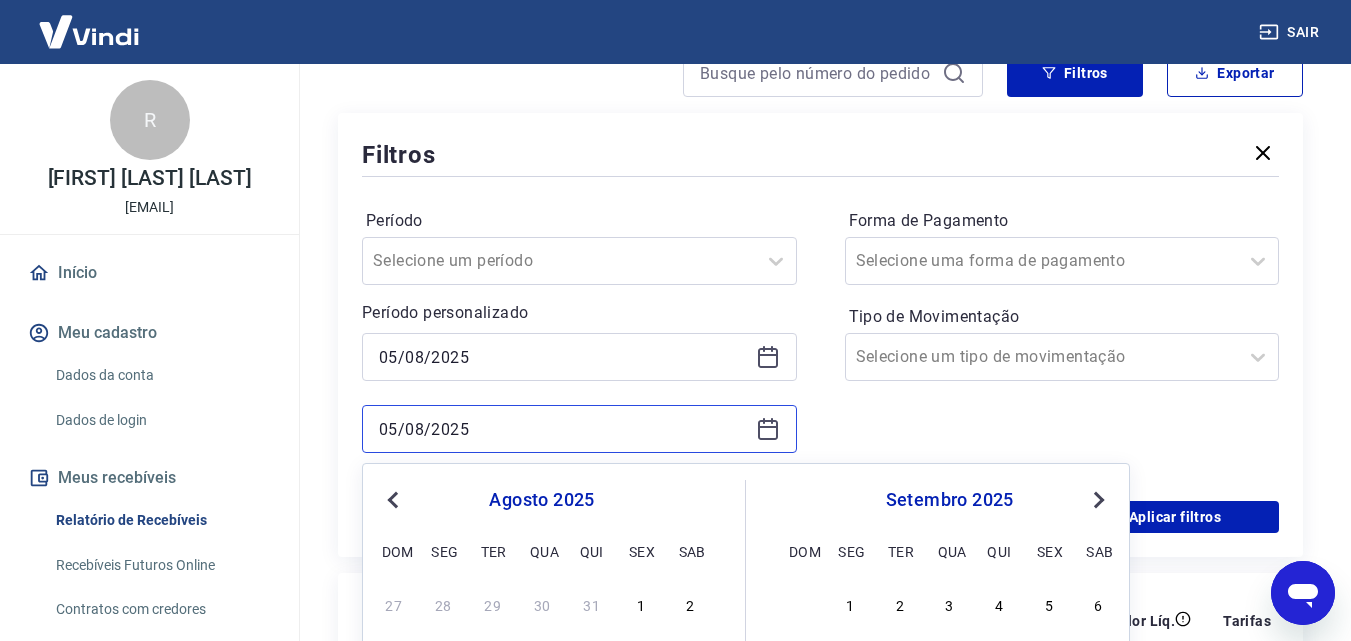 click on "05/08/2025" at bounding box center [563, 429] 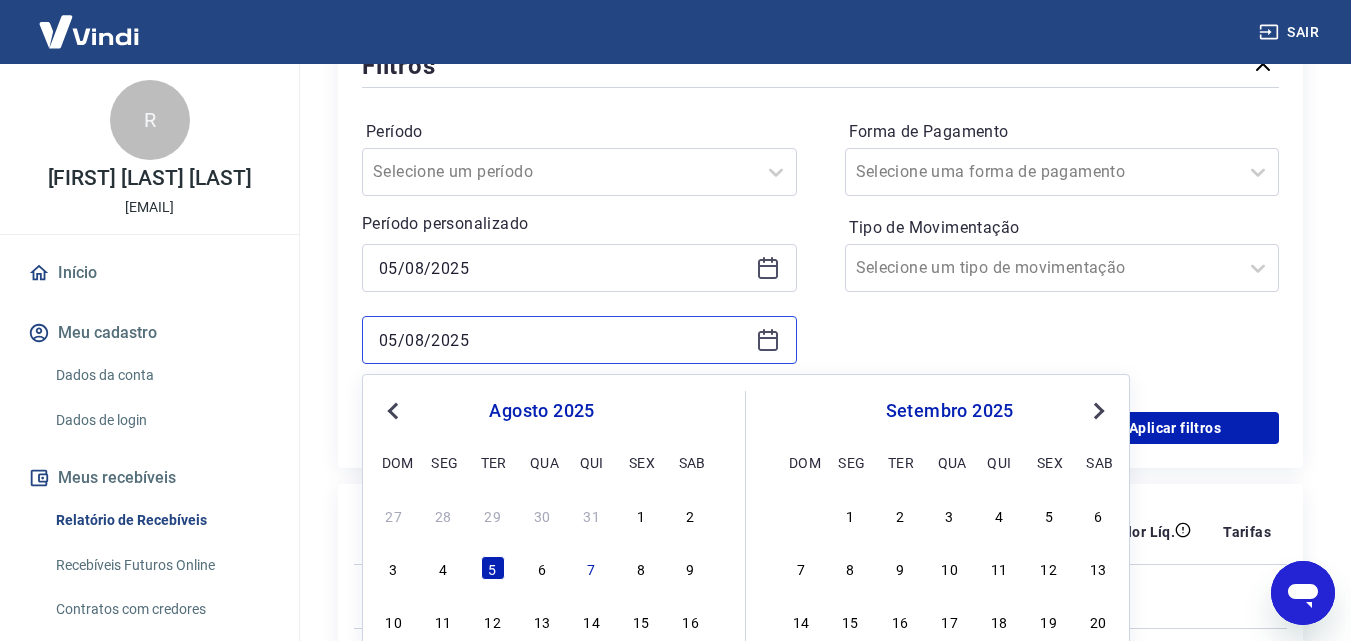 scroll, scrollTop: 400, scrollLeft: 0, axis: vertical 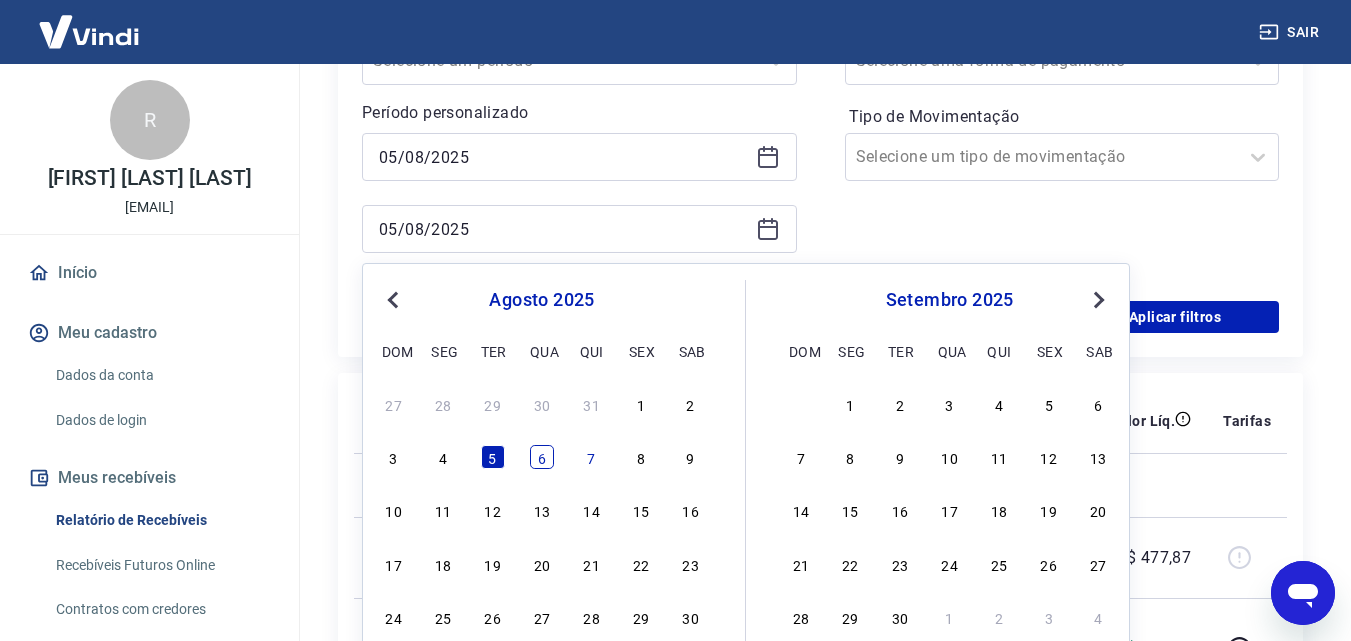 click on "6" at bounding box center (542, 457) 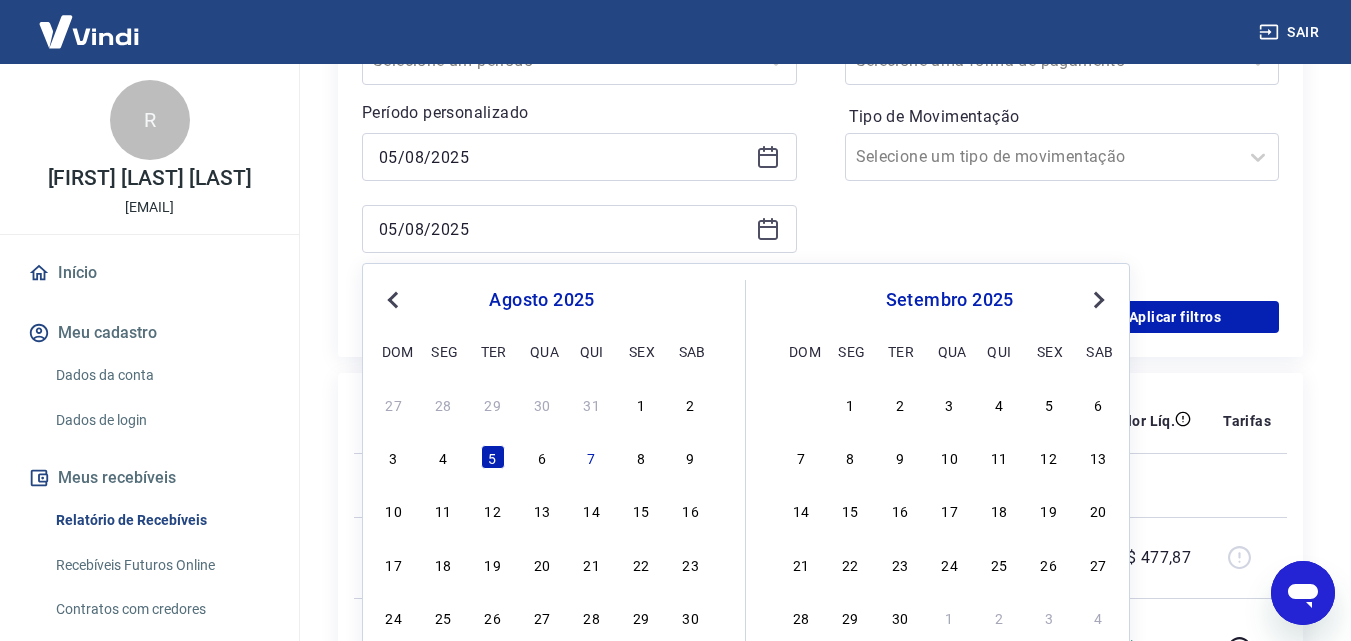 type on "06/08/2025" 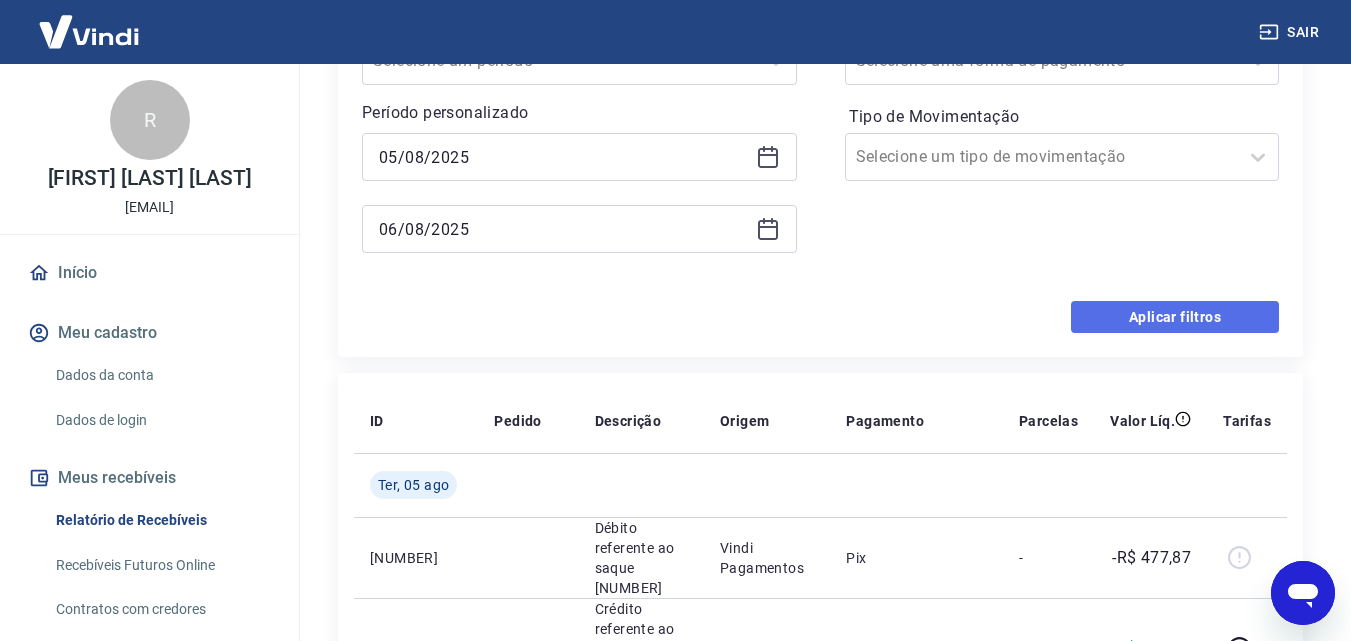 click on "Aplicar filtros" at bounding box center [1175, 317] 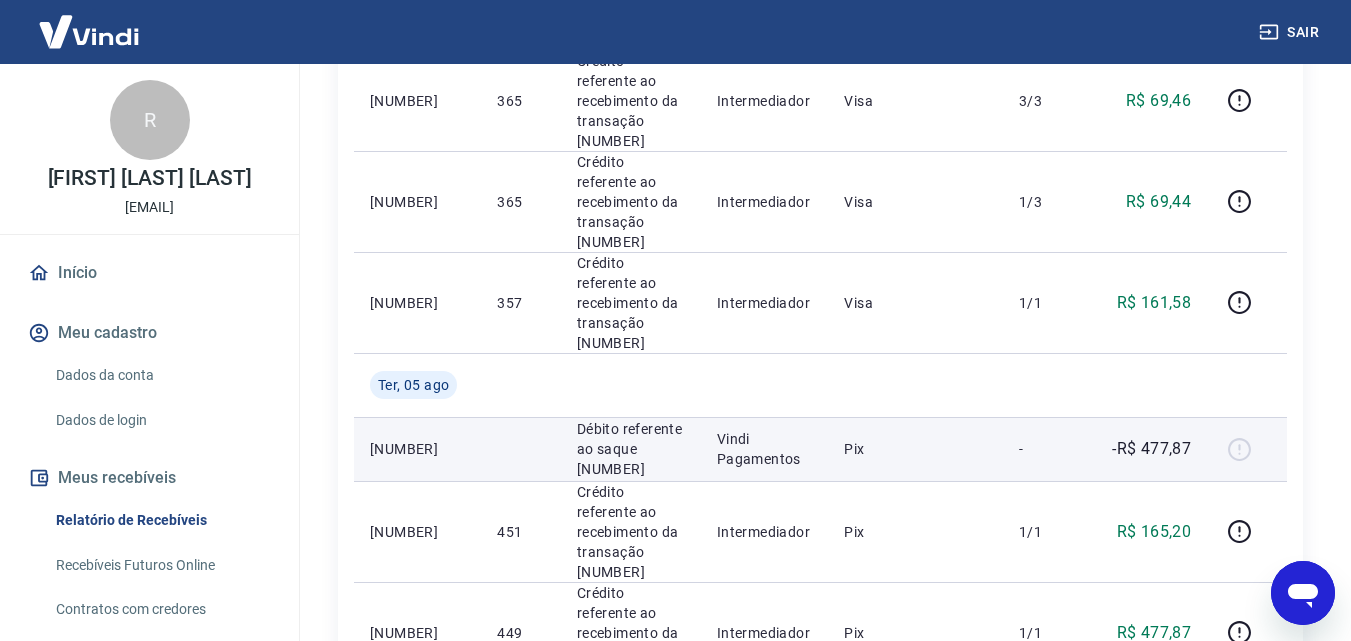 scroll, scrollTop: 1200, scrollLeft: 0, axis: vertical 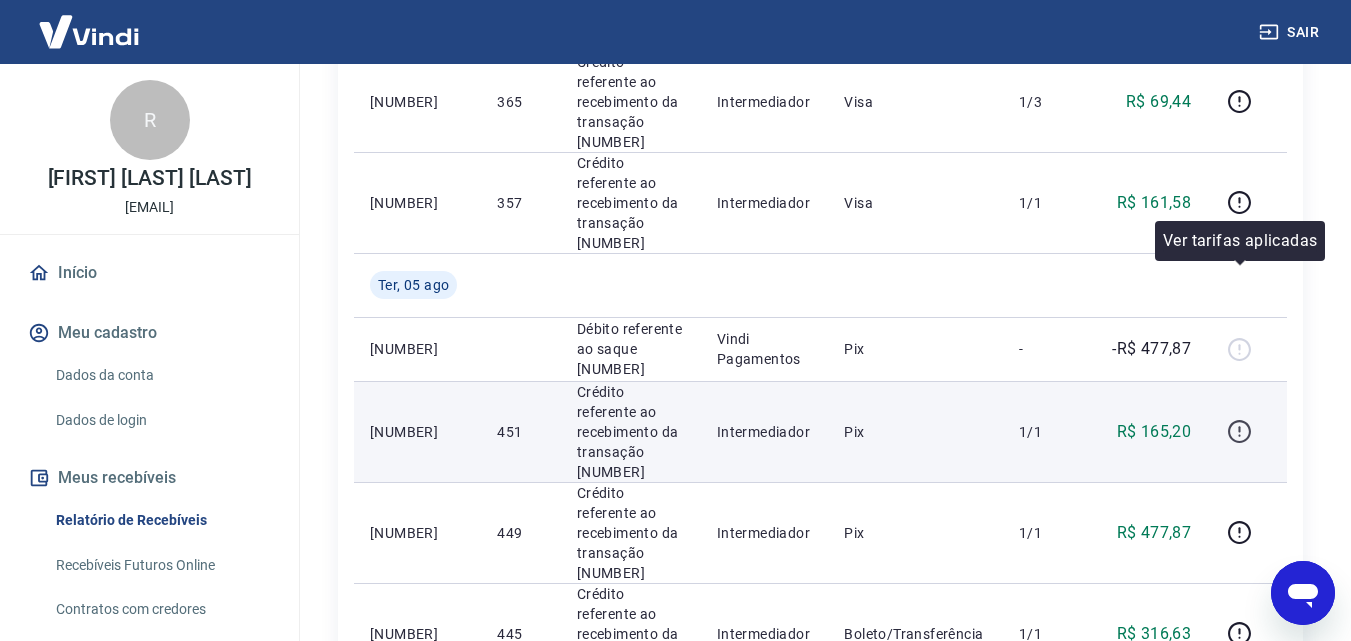 click 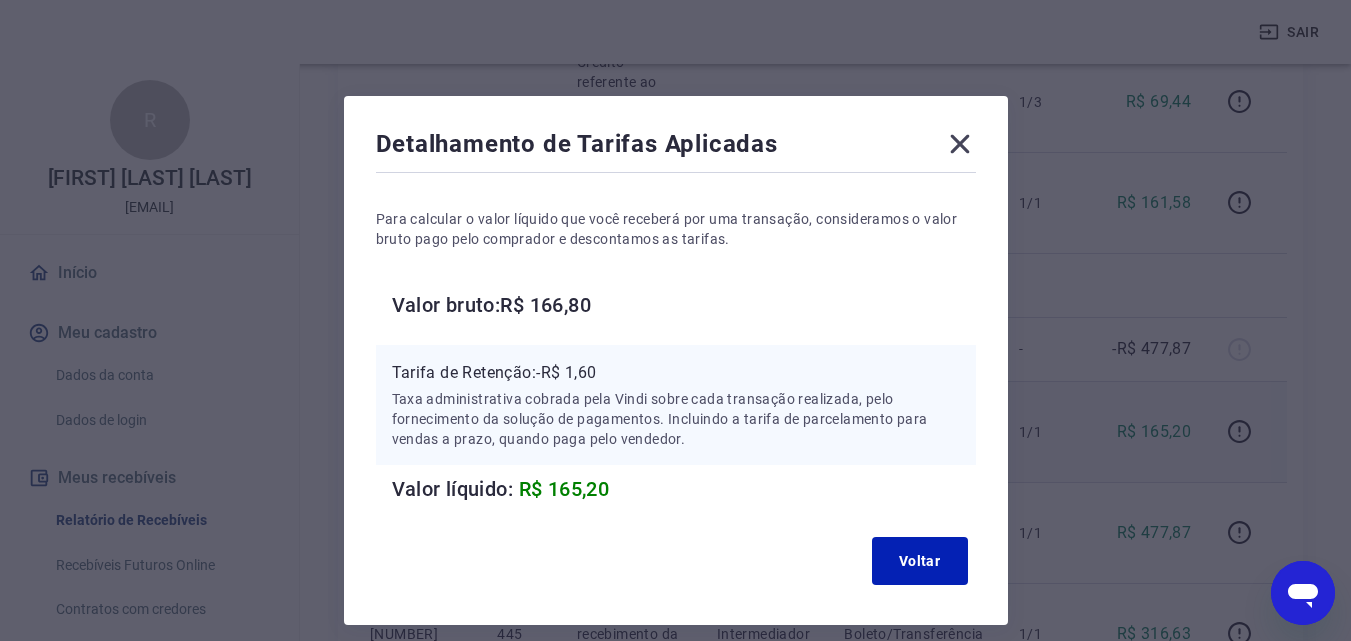 click on "R$ 165,20" at bounding box center (564, 489) 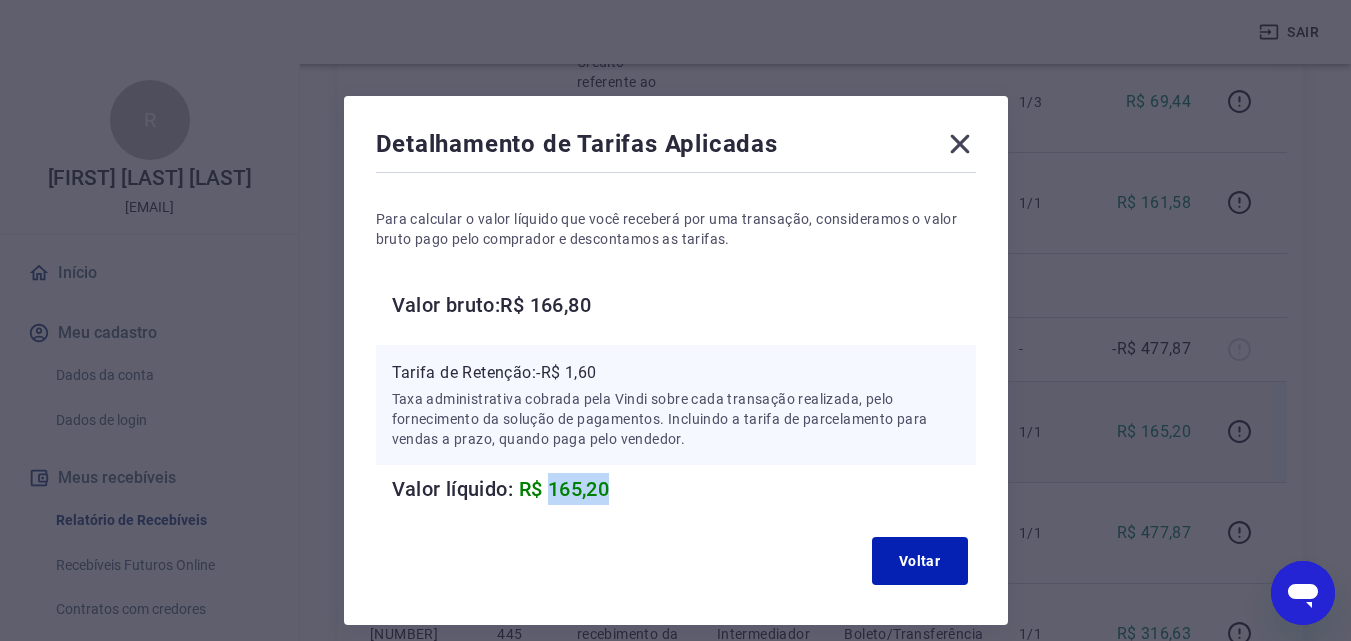 click on "R$ 165,20" at bounding box center [564, 489] 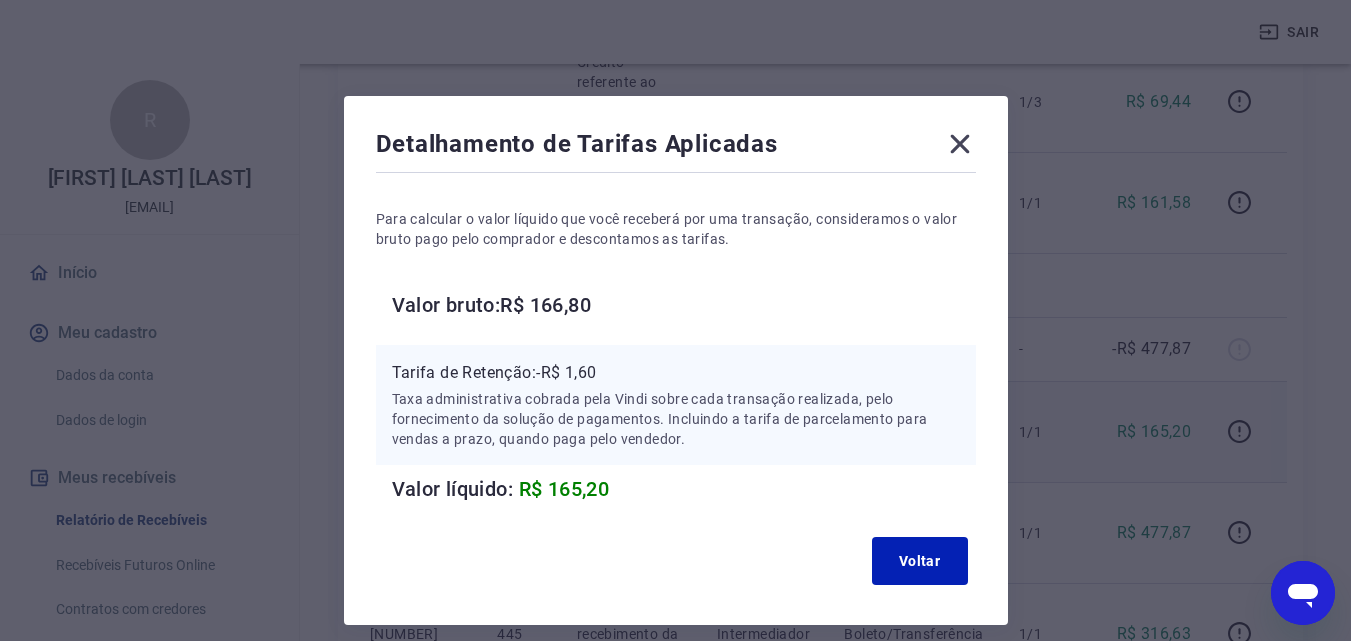 click 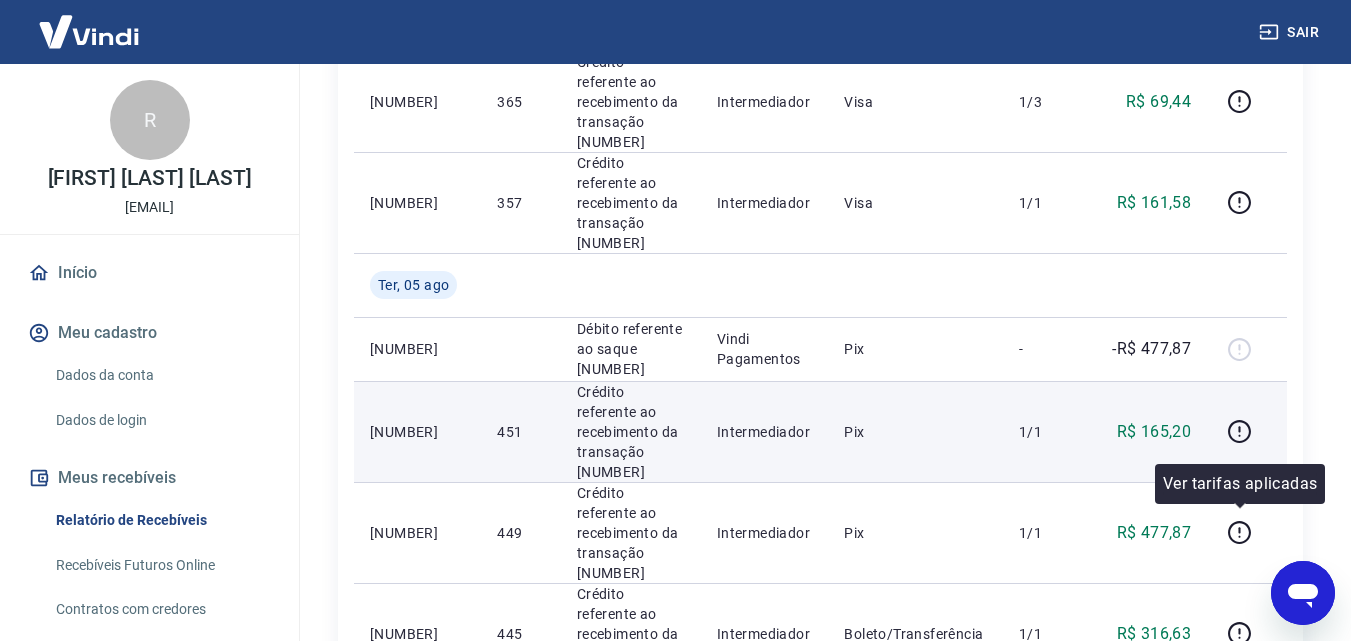 click 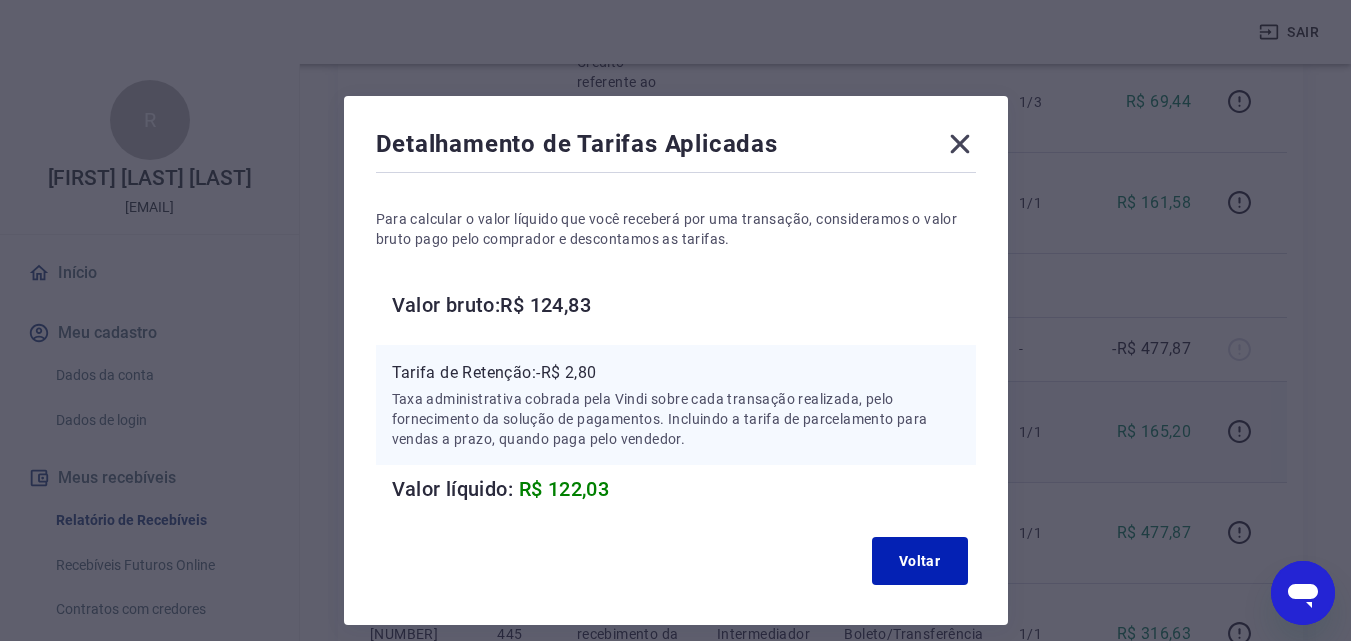 type 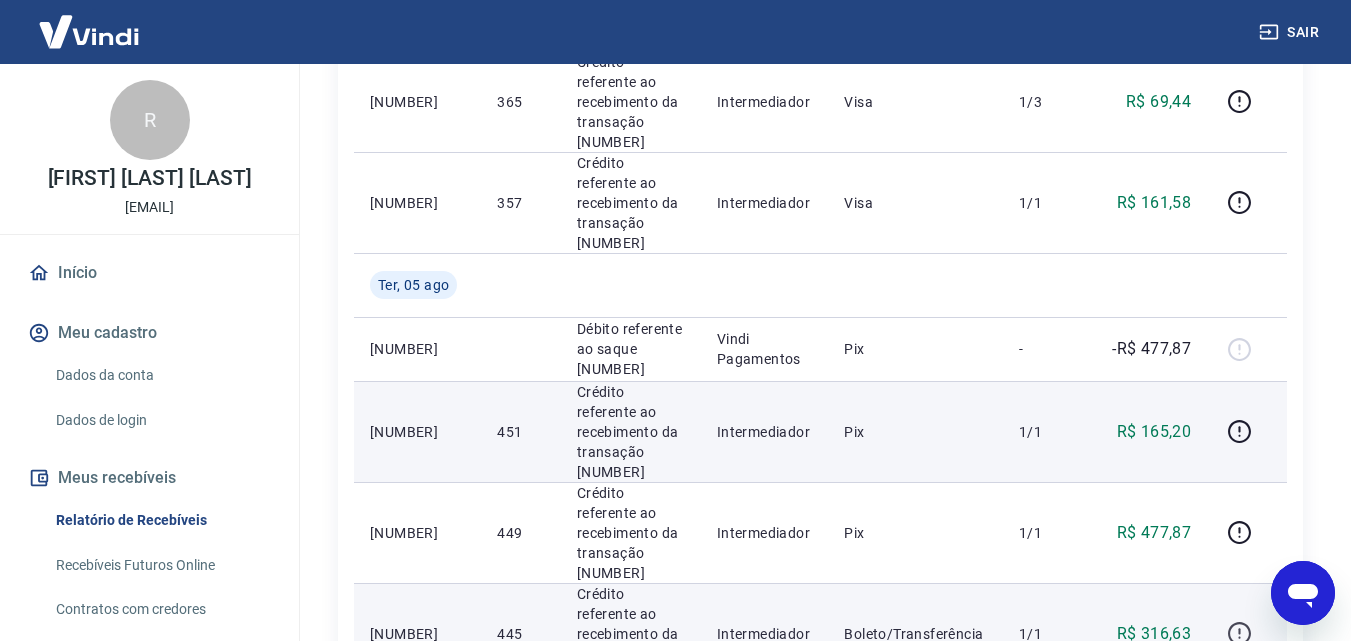 click at bounding box center [1247, 634] 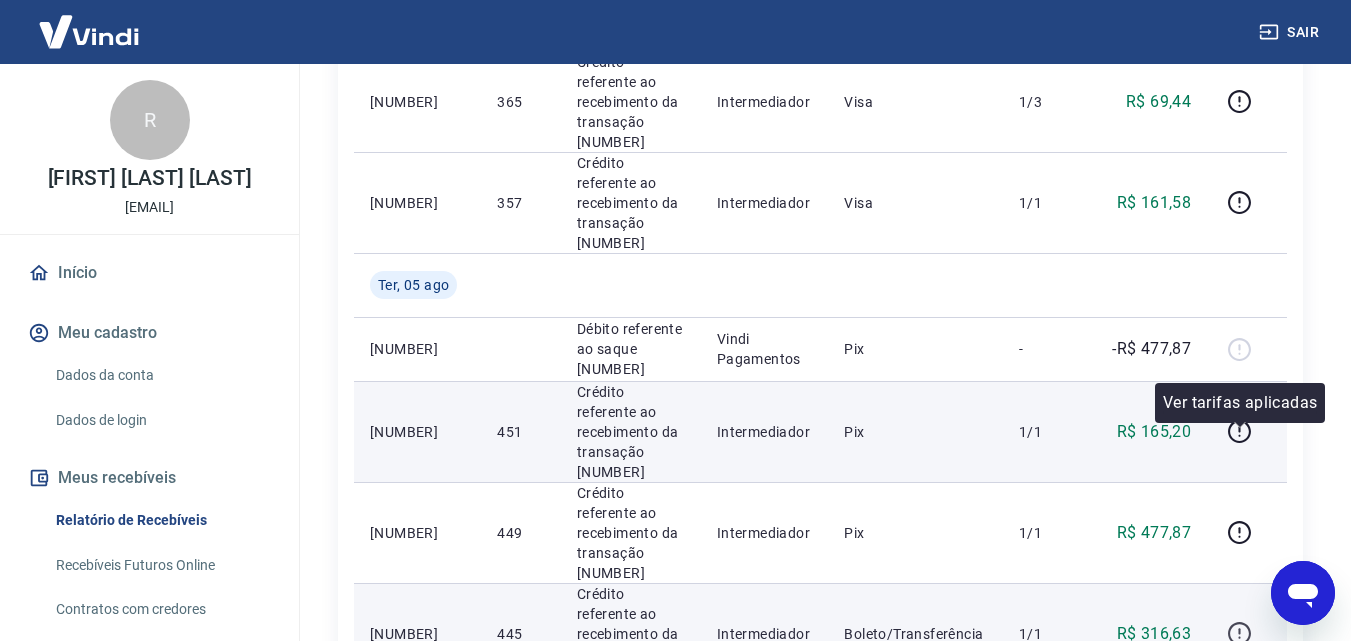 click 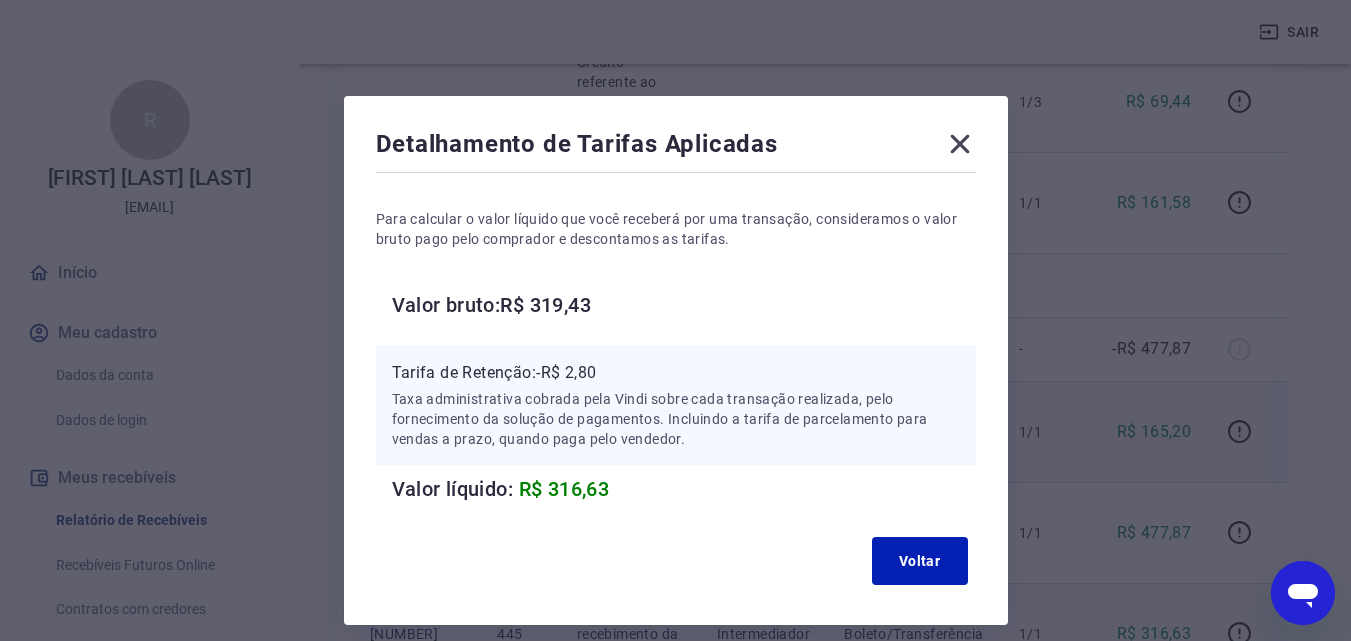 click 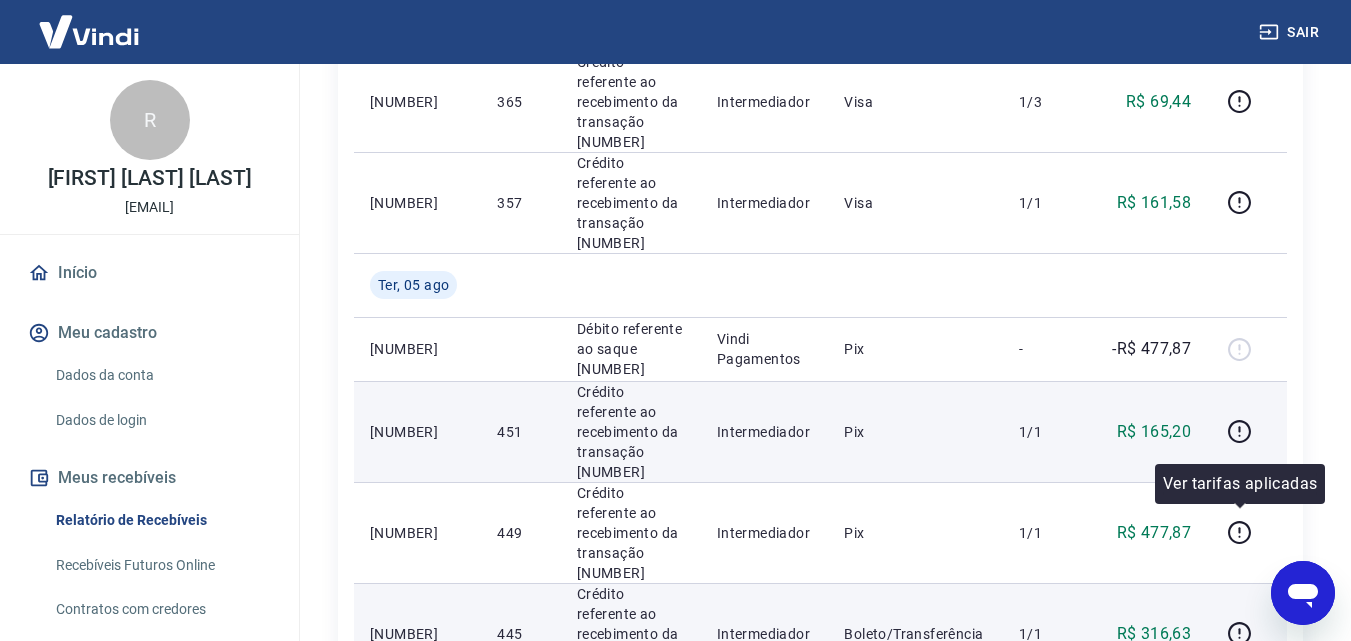 click 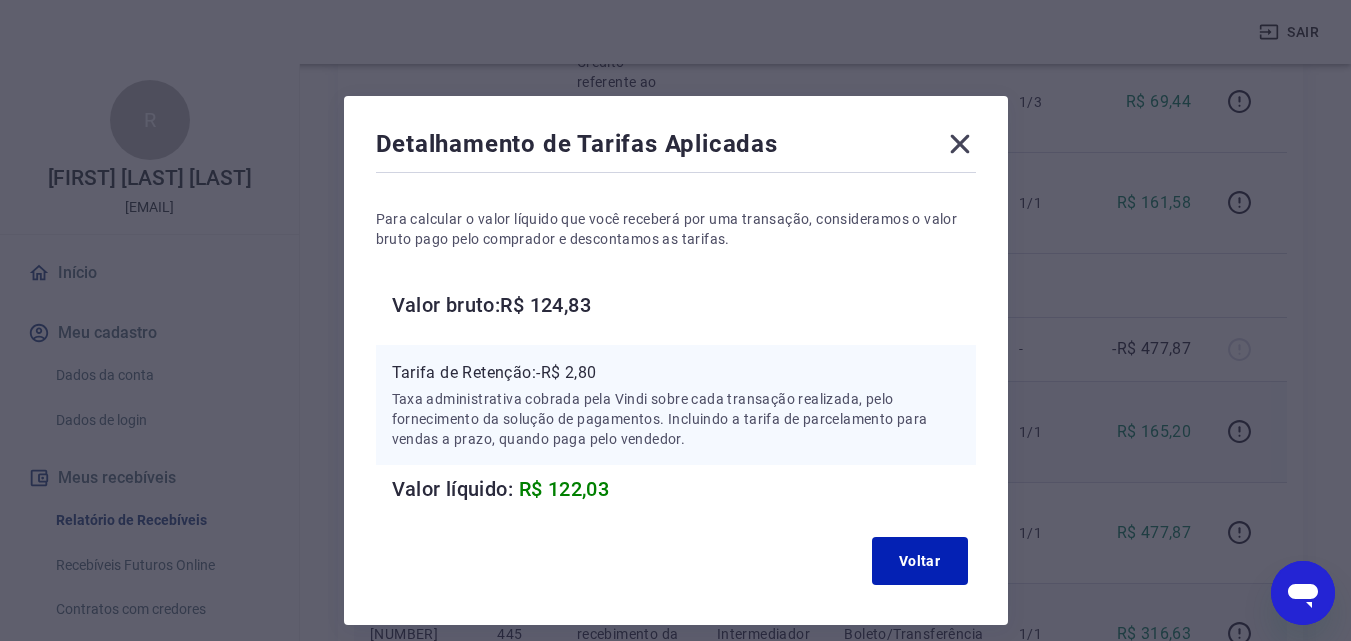 click on "R$ 122,03" at bounding box center [564, 489] 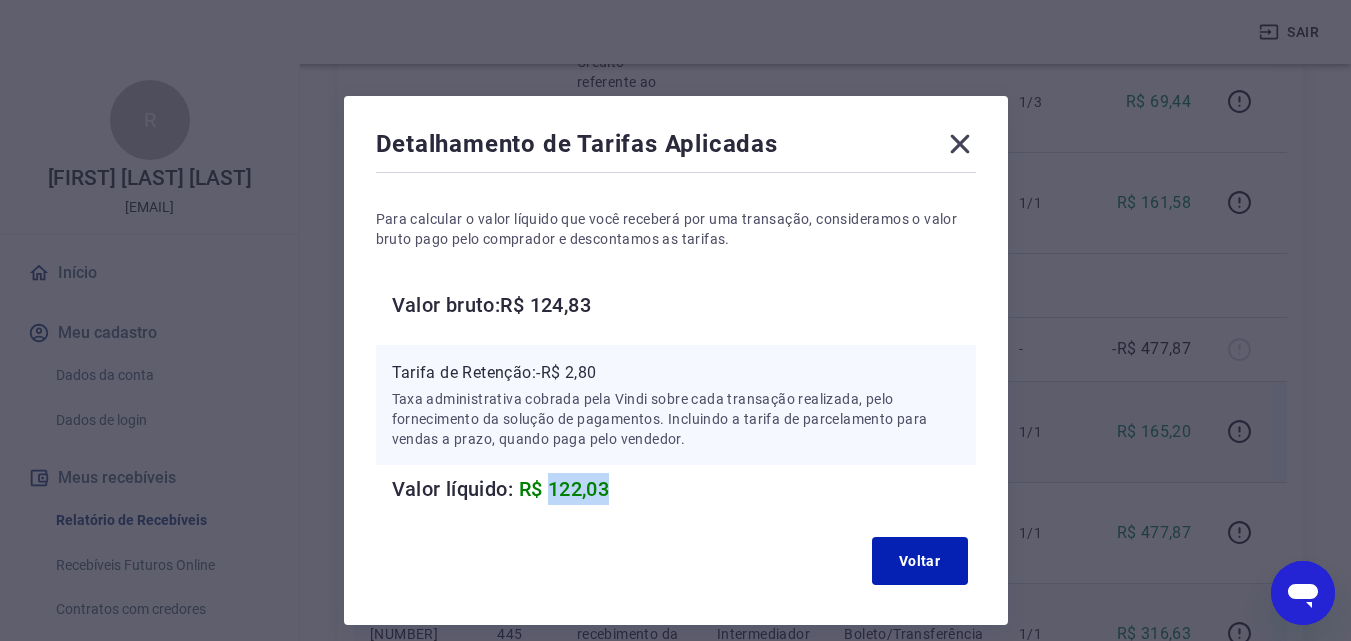 click on "R$ 122,03" at bounding box center (564, 489) 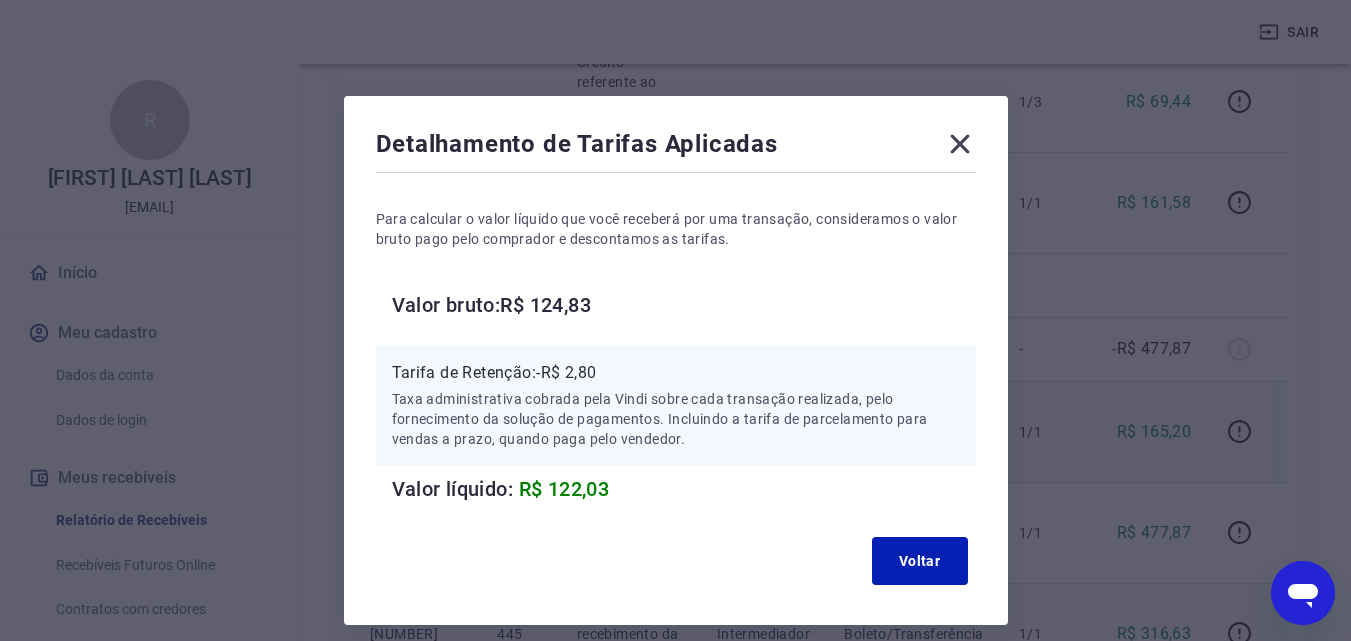 click 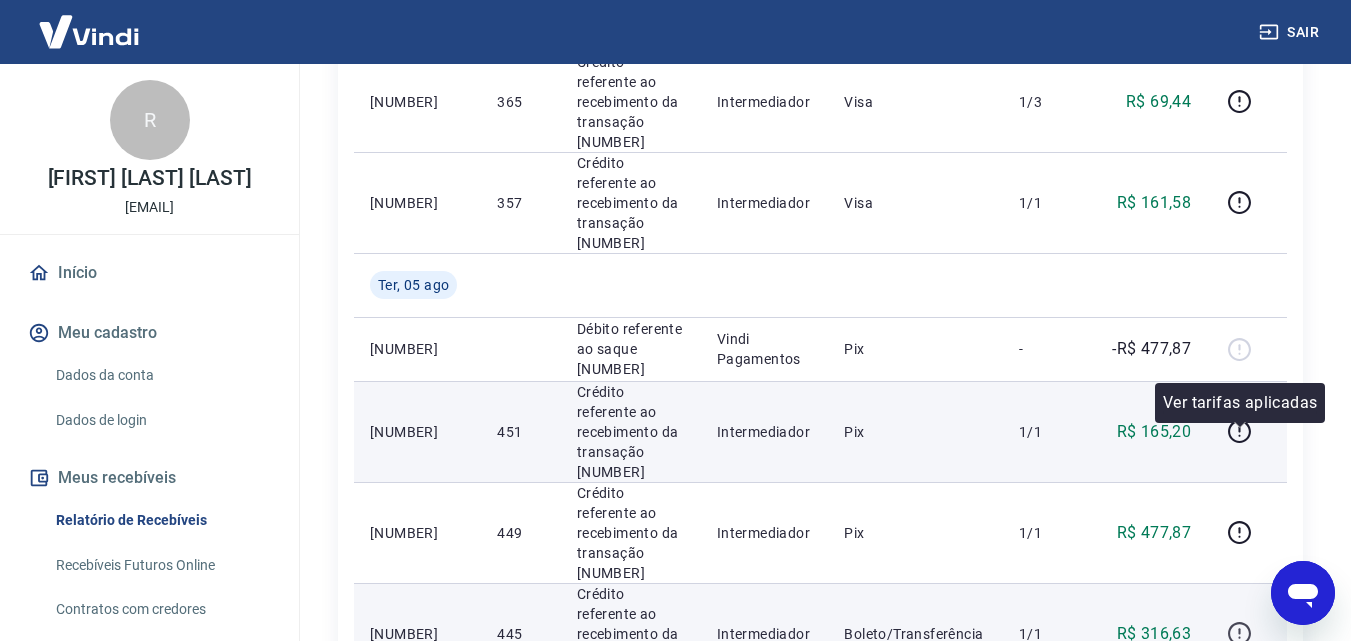 click 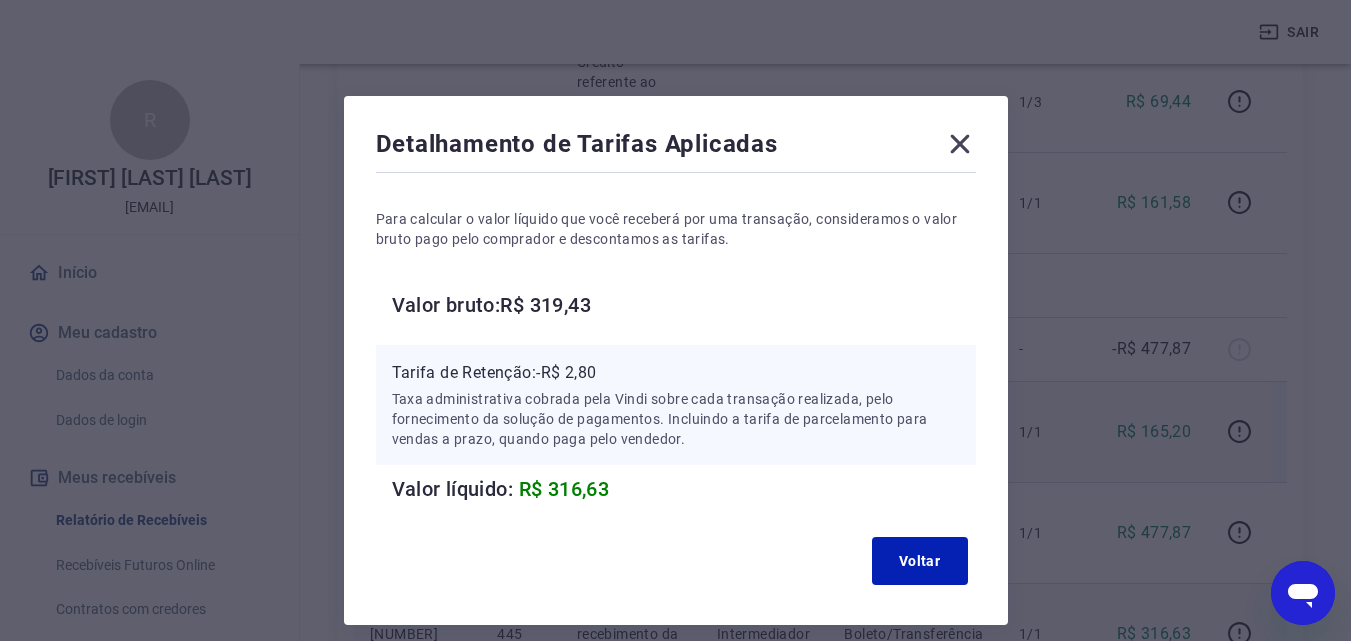 click on "R$ 316,63" at bounding box center [564, 489] 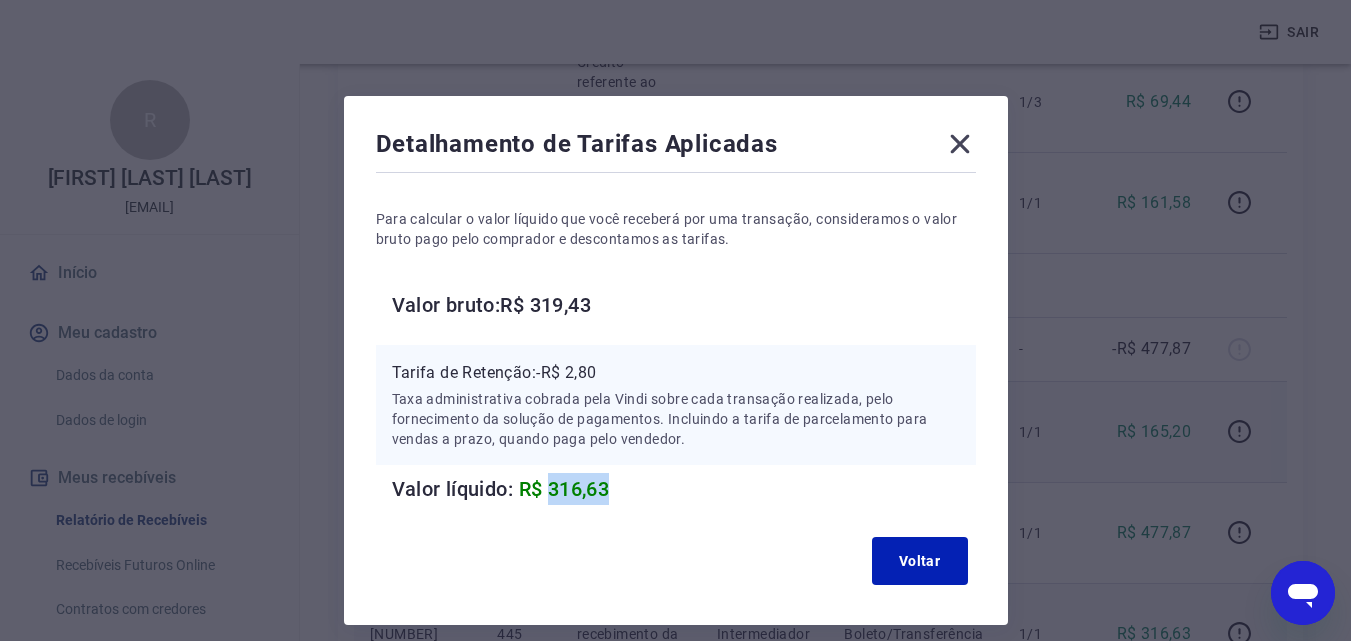 click on "R$ 316,63" at bounding box center [564, 489] 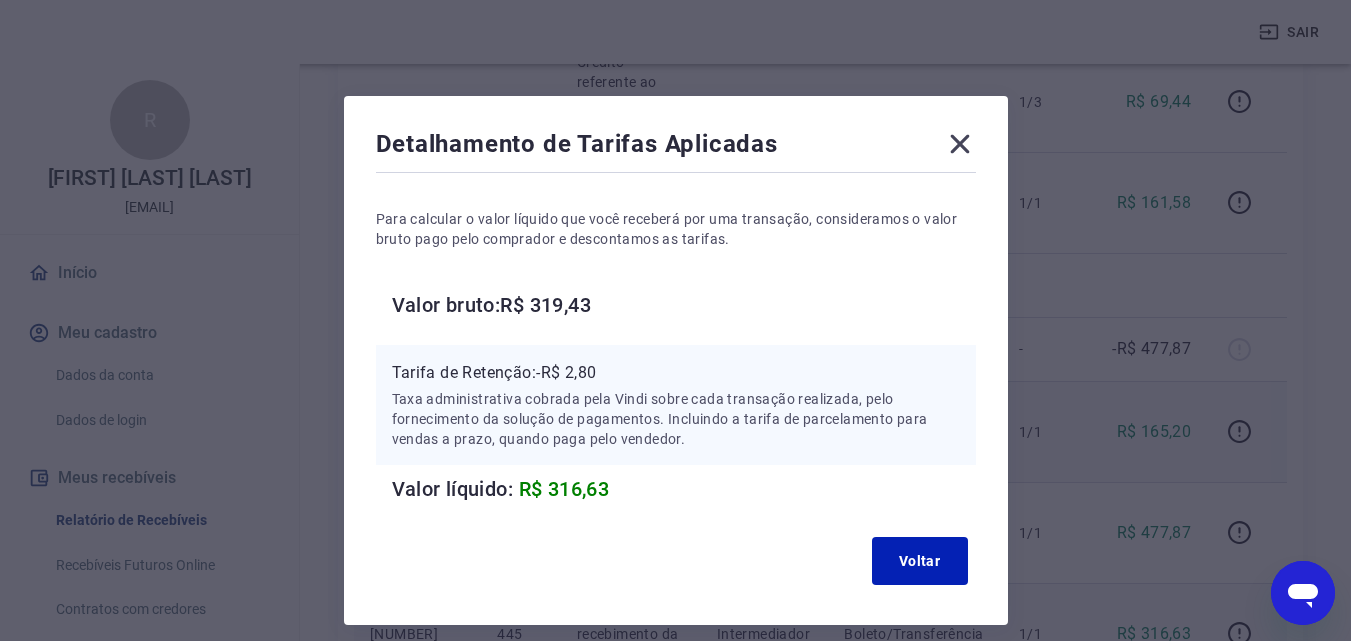 click 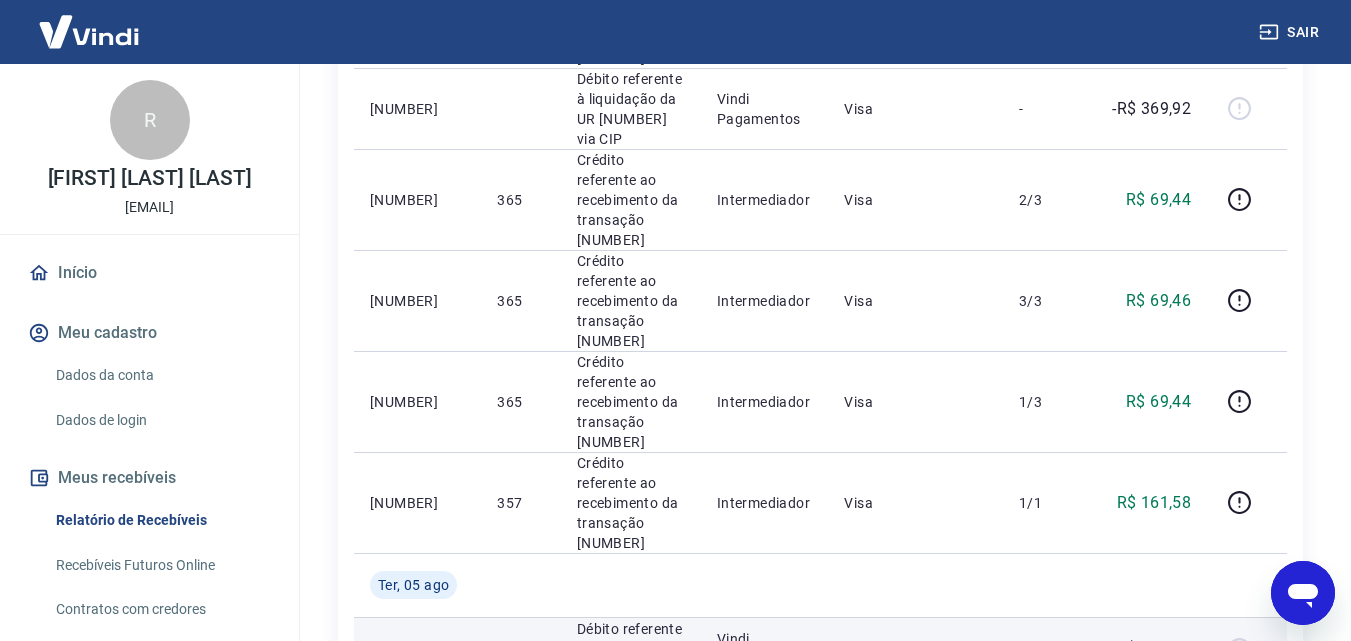 scroll, scrollTop: 800, scrollLeft: 0, axis: vertical 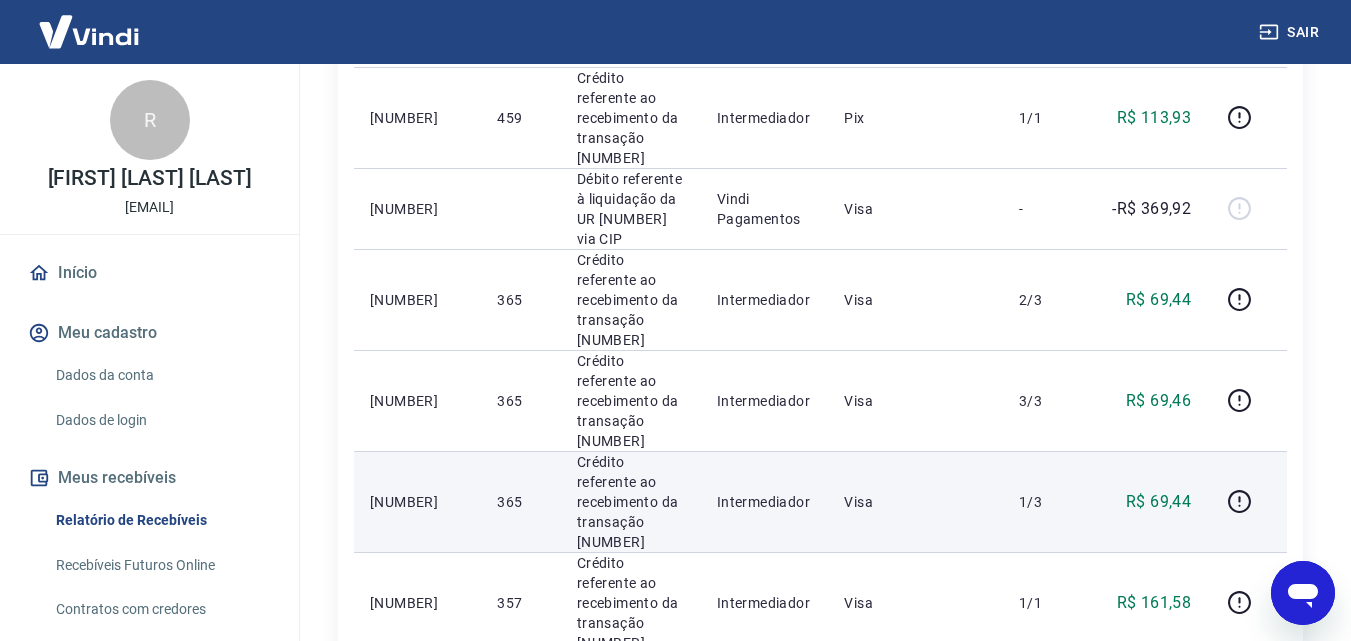 click on "Crédito referente ao recebimento da transação [NUMBER]" at bounding box center (631, 502) 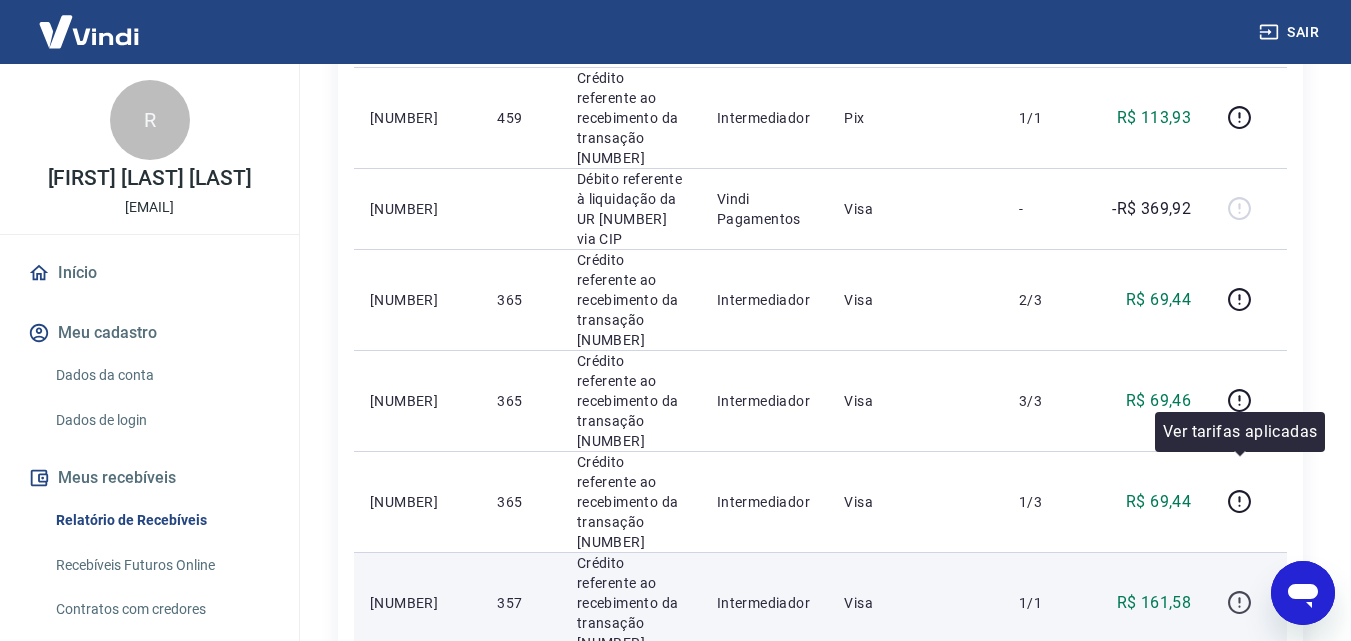 click 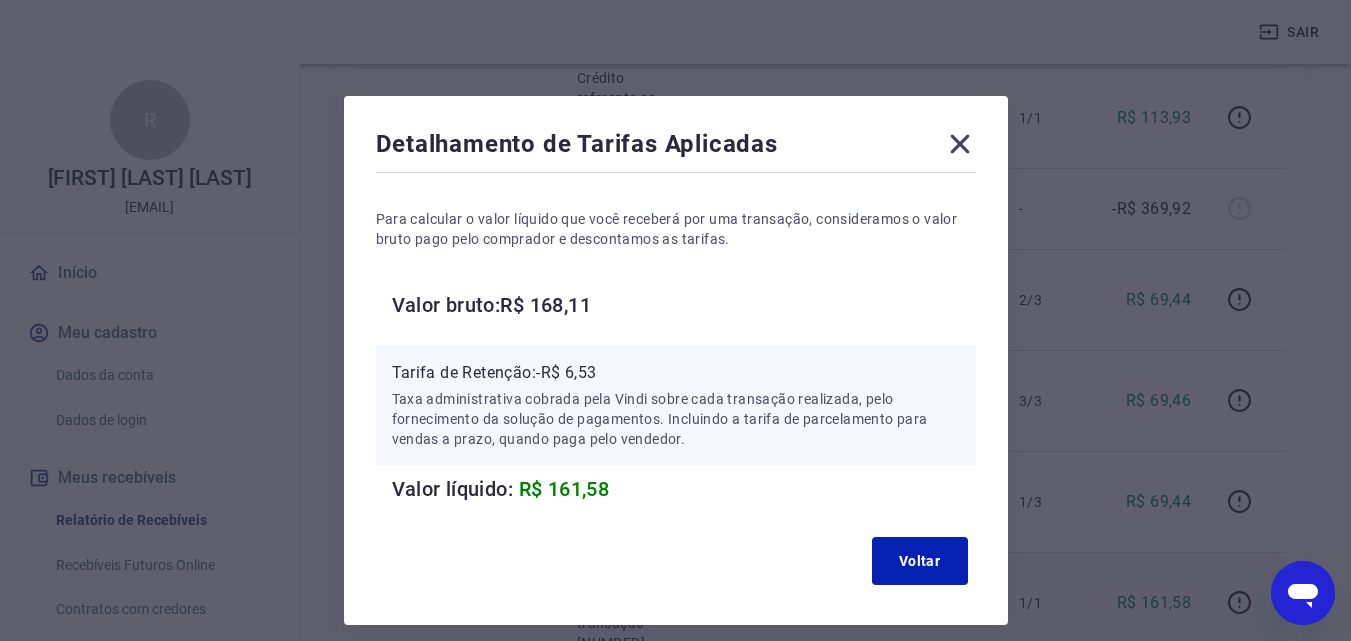 click on "R$ 161,58" at bounding box center (564, 489) 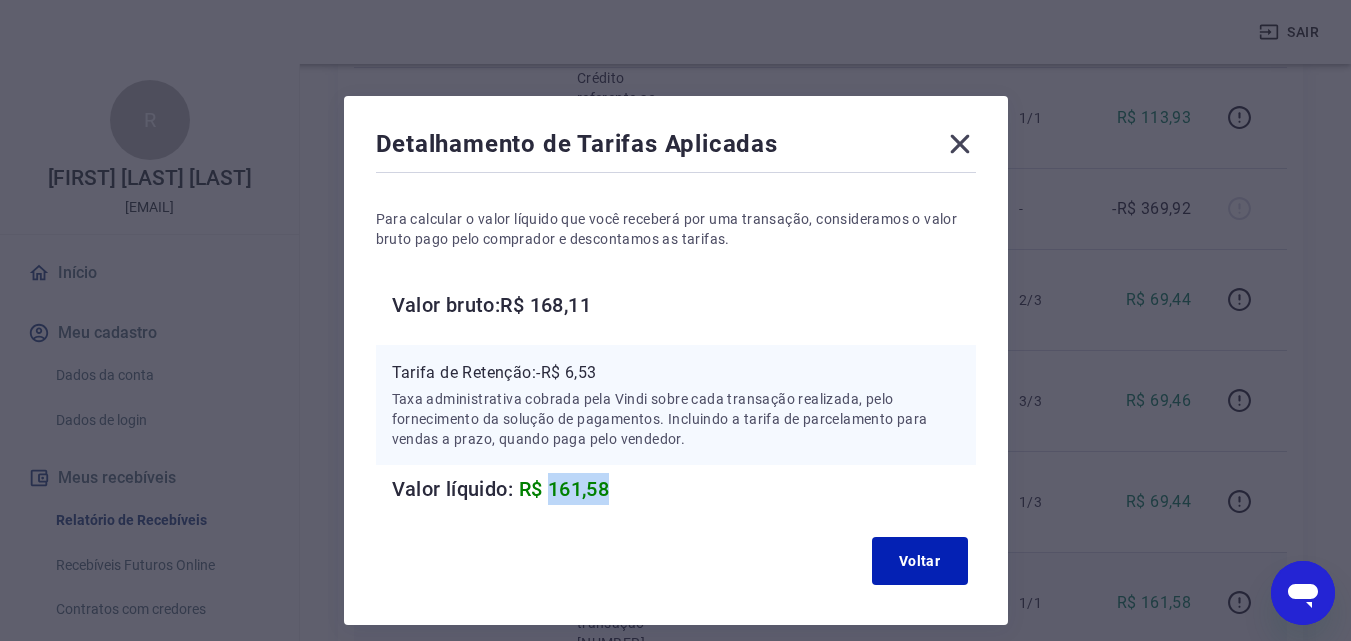 click on "R$ 161,58" at bounding box center [564, 489] 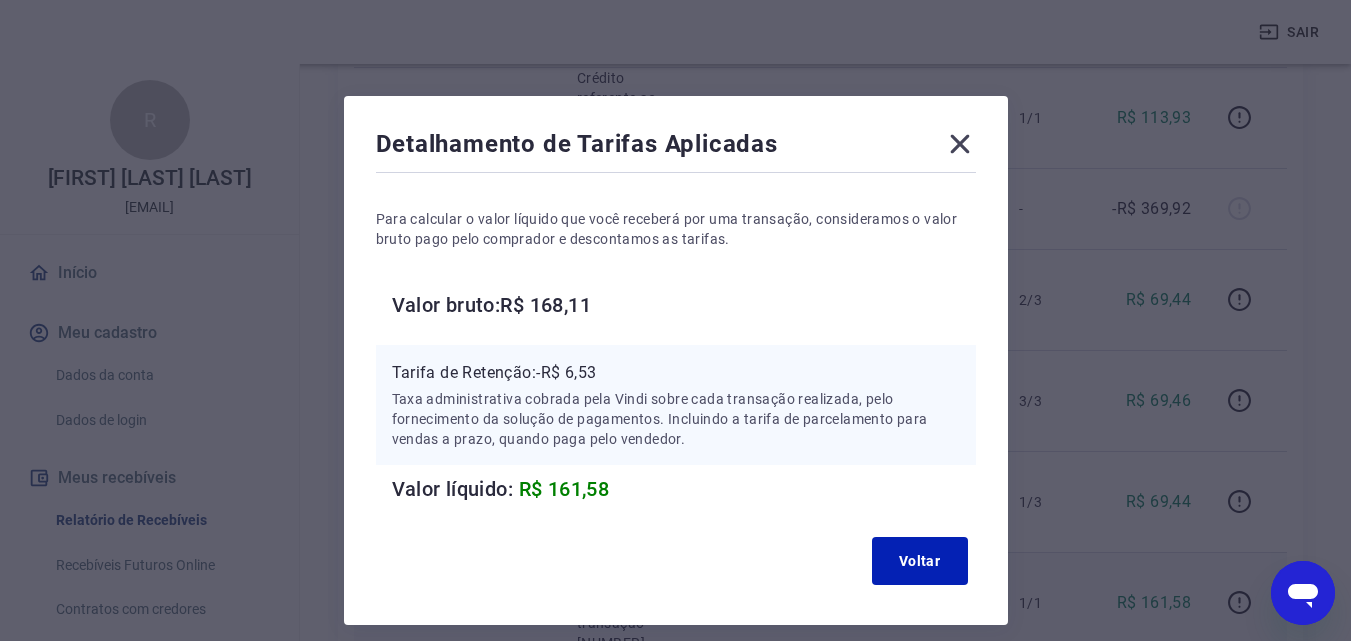 click 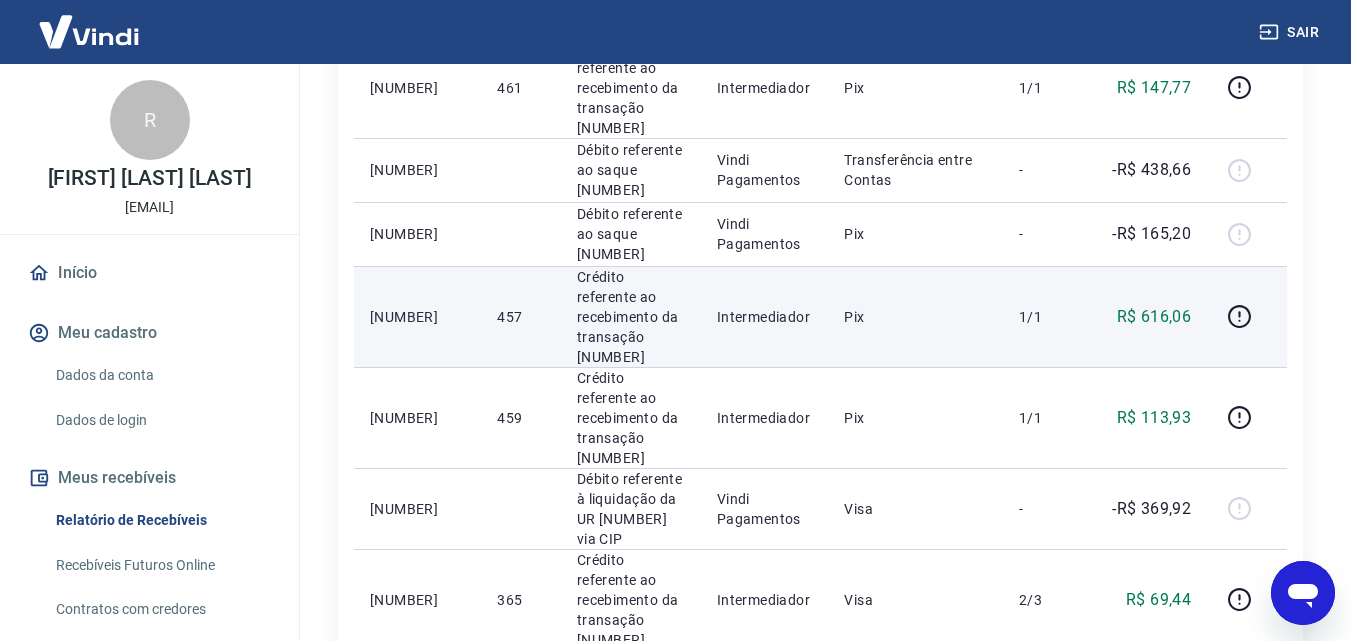scroll, scrollTop: 400, scrollLeft: 0, axis: vertical 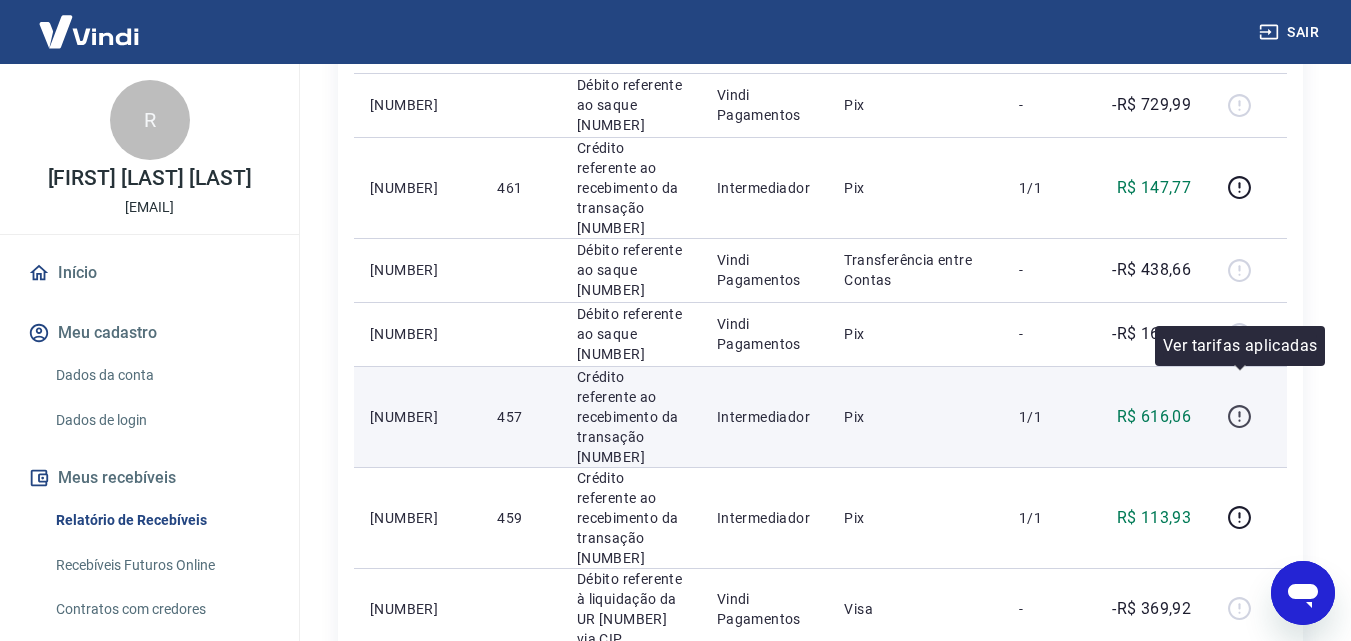click 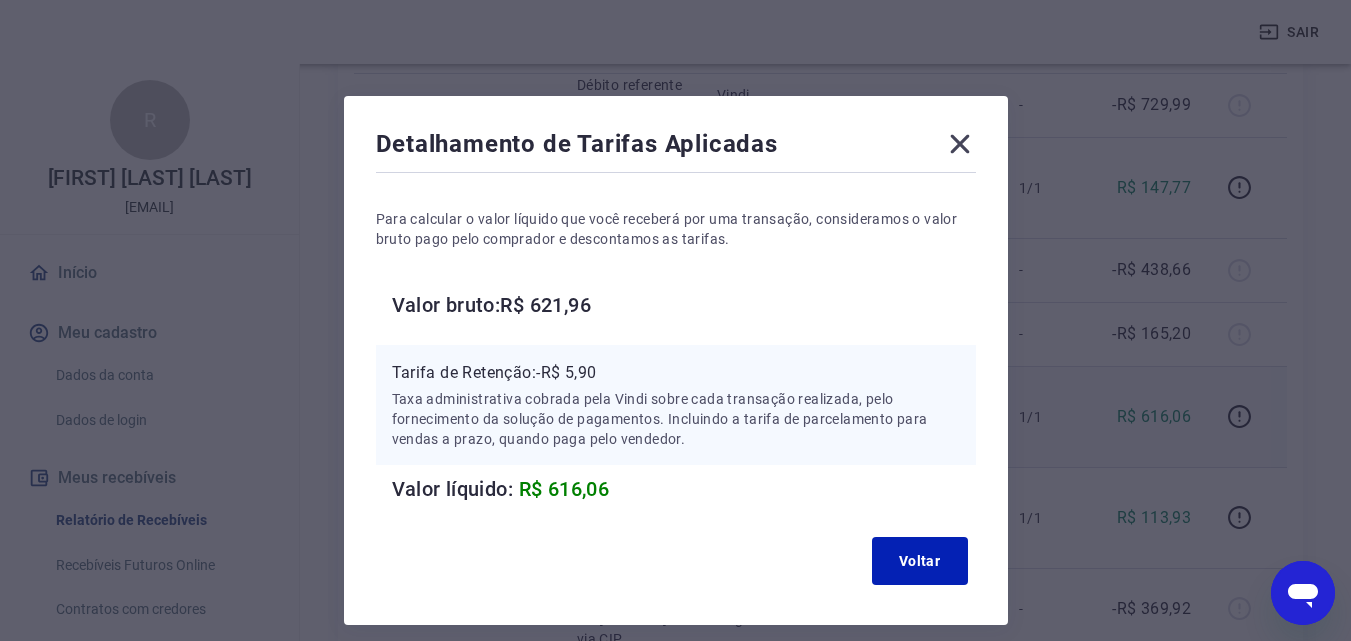 click on "R$ 616,06" at bounding box center [564, 489] 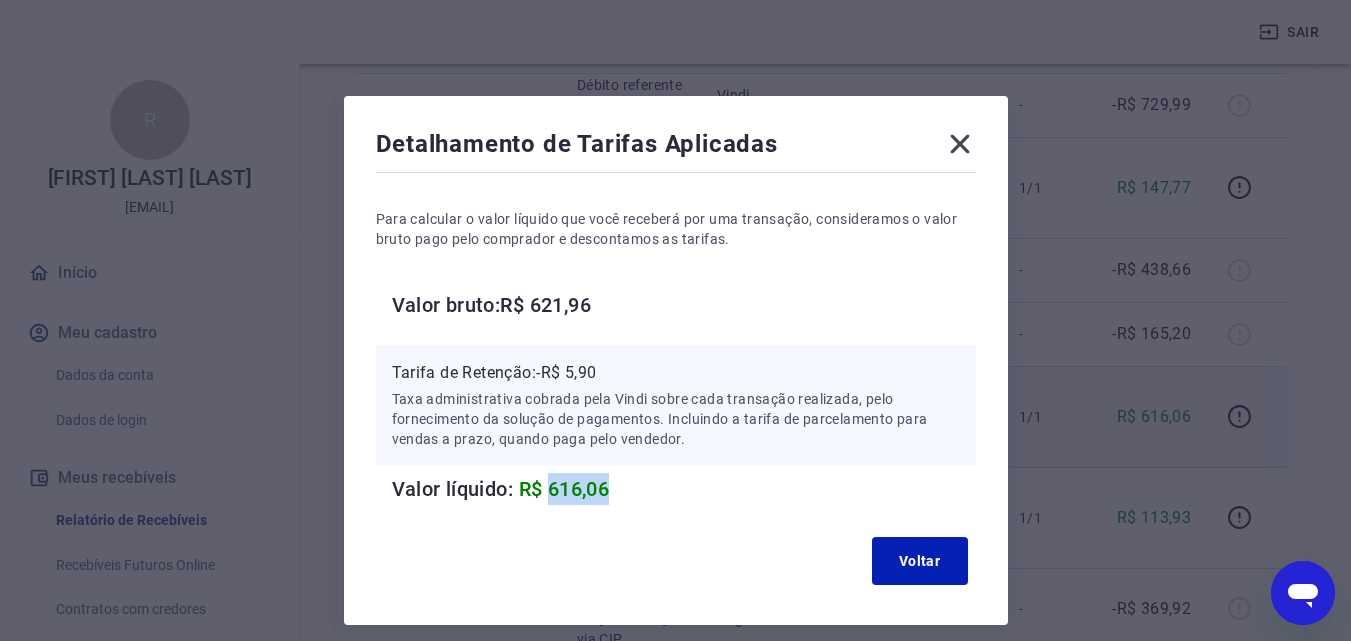 click on "R$ 616,06" at bounding box center (564, 489) 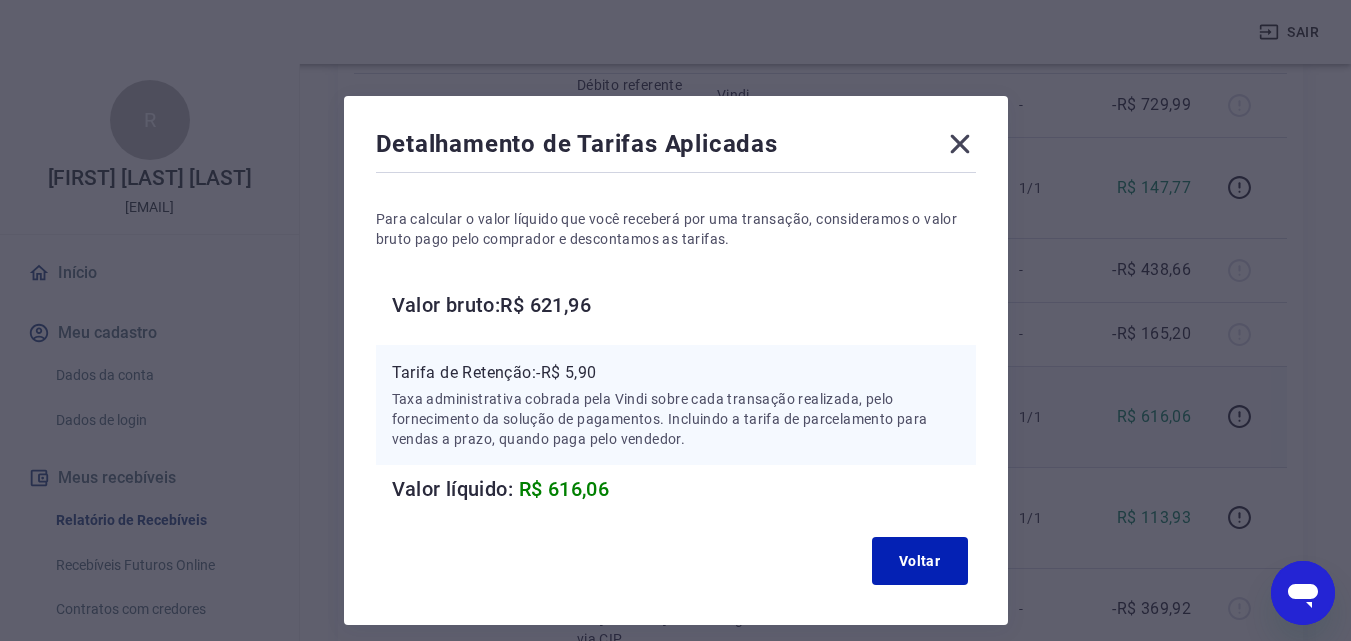 click 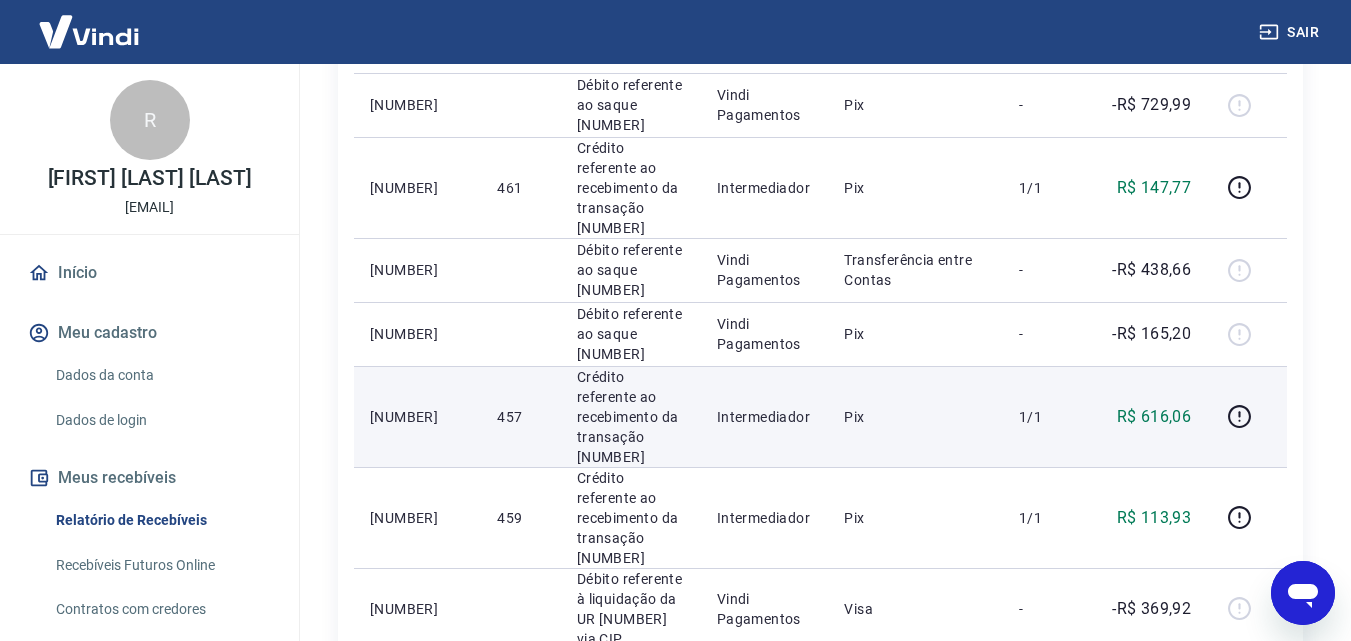 click on "Crédito referente ao recebimento da transação [NUMBER]" at bounding box center [631, 417] 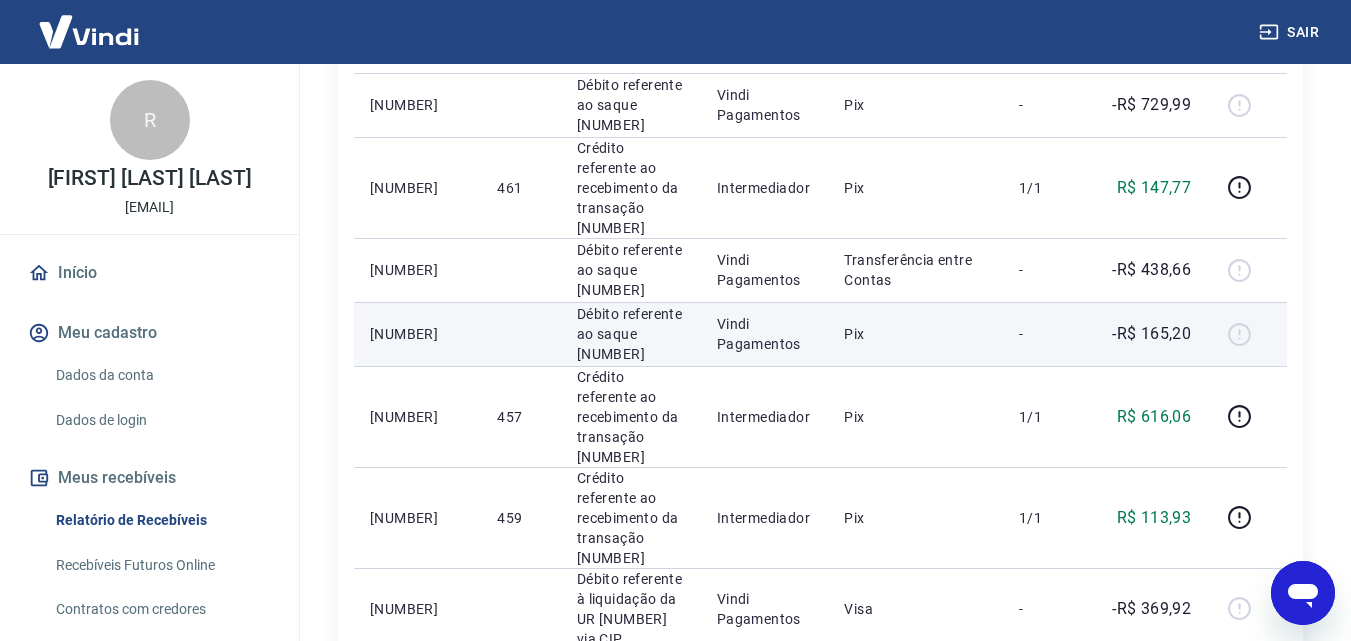 copy on "[NUMBER]" 